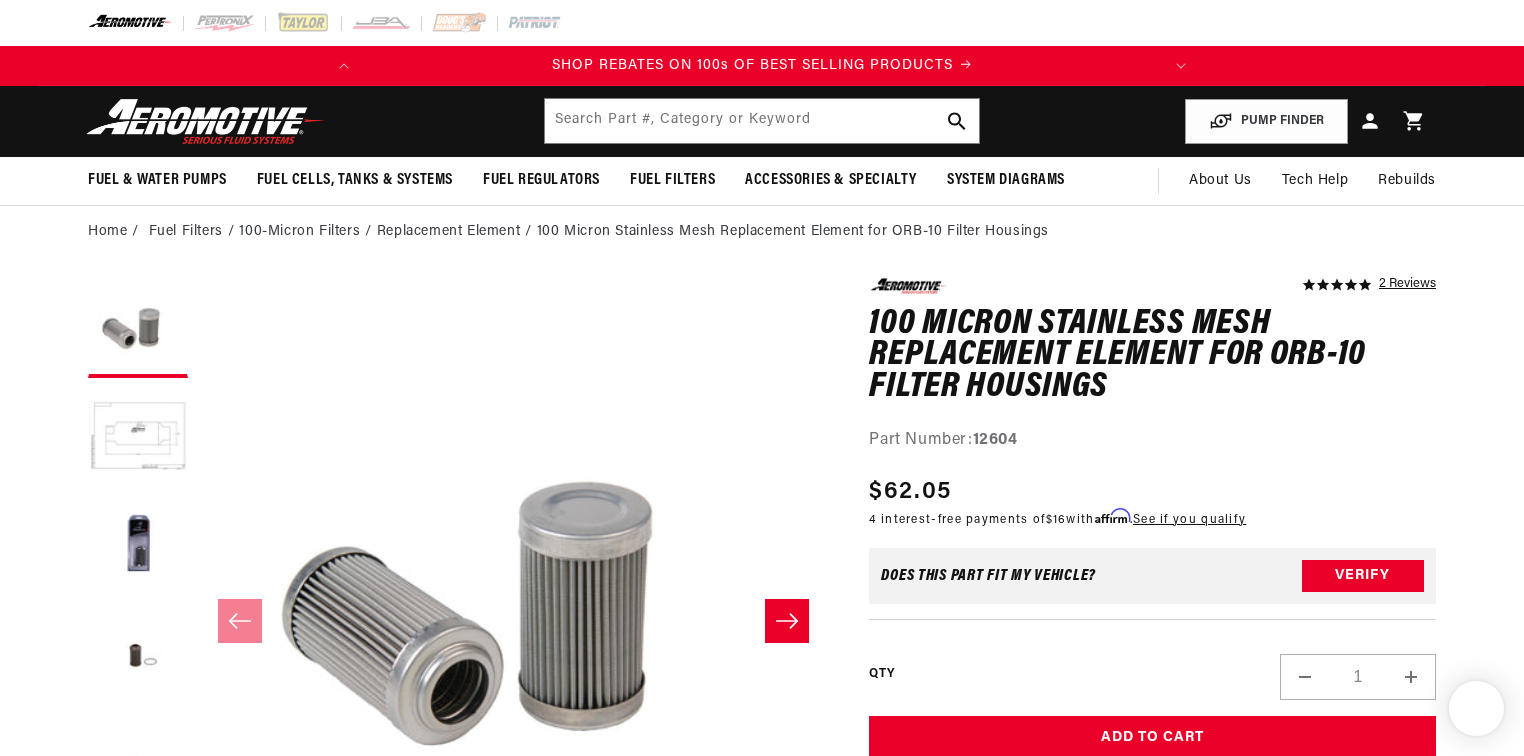 scroll, scrollTop: 0, scrollLeft: 0, axis: both 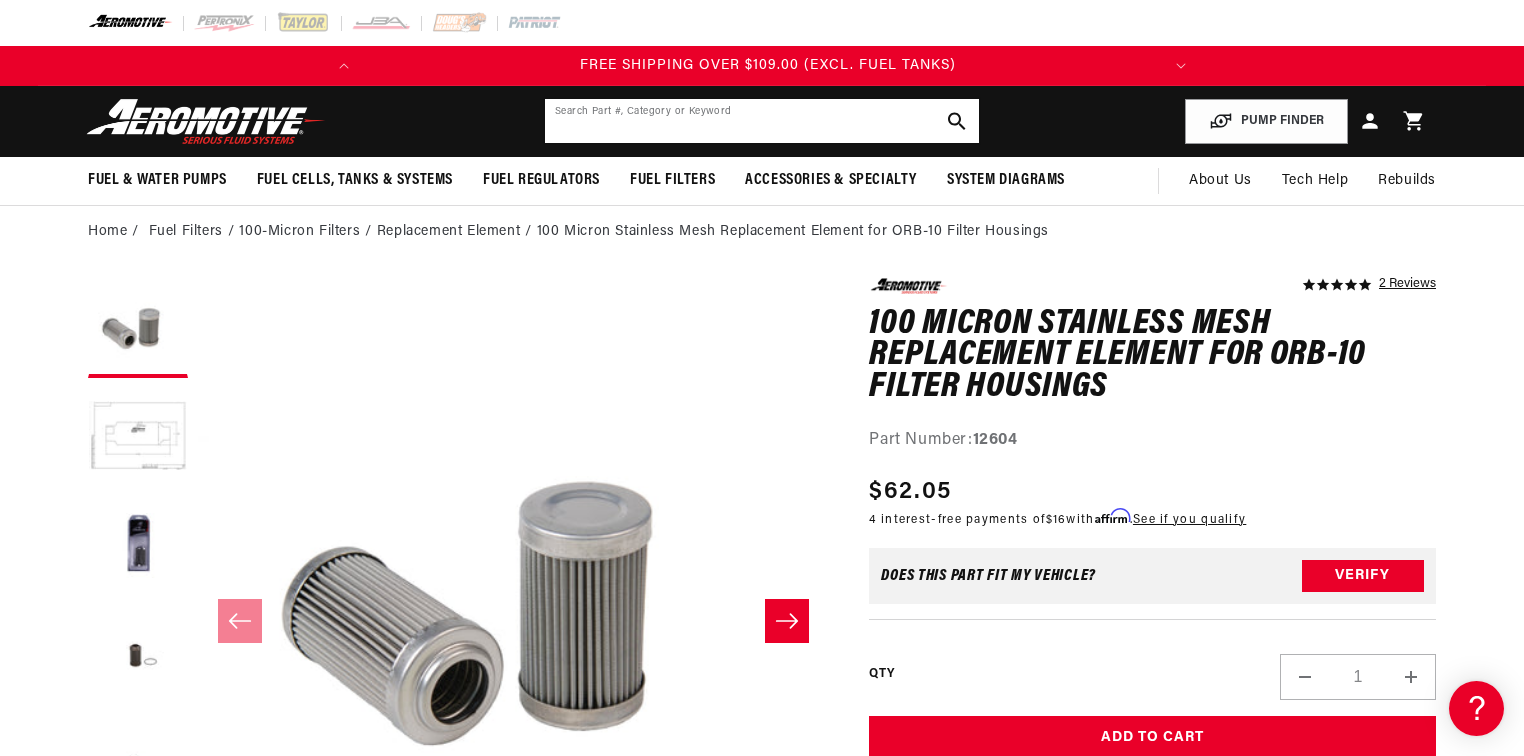 click 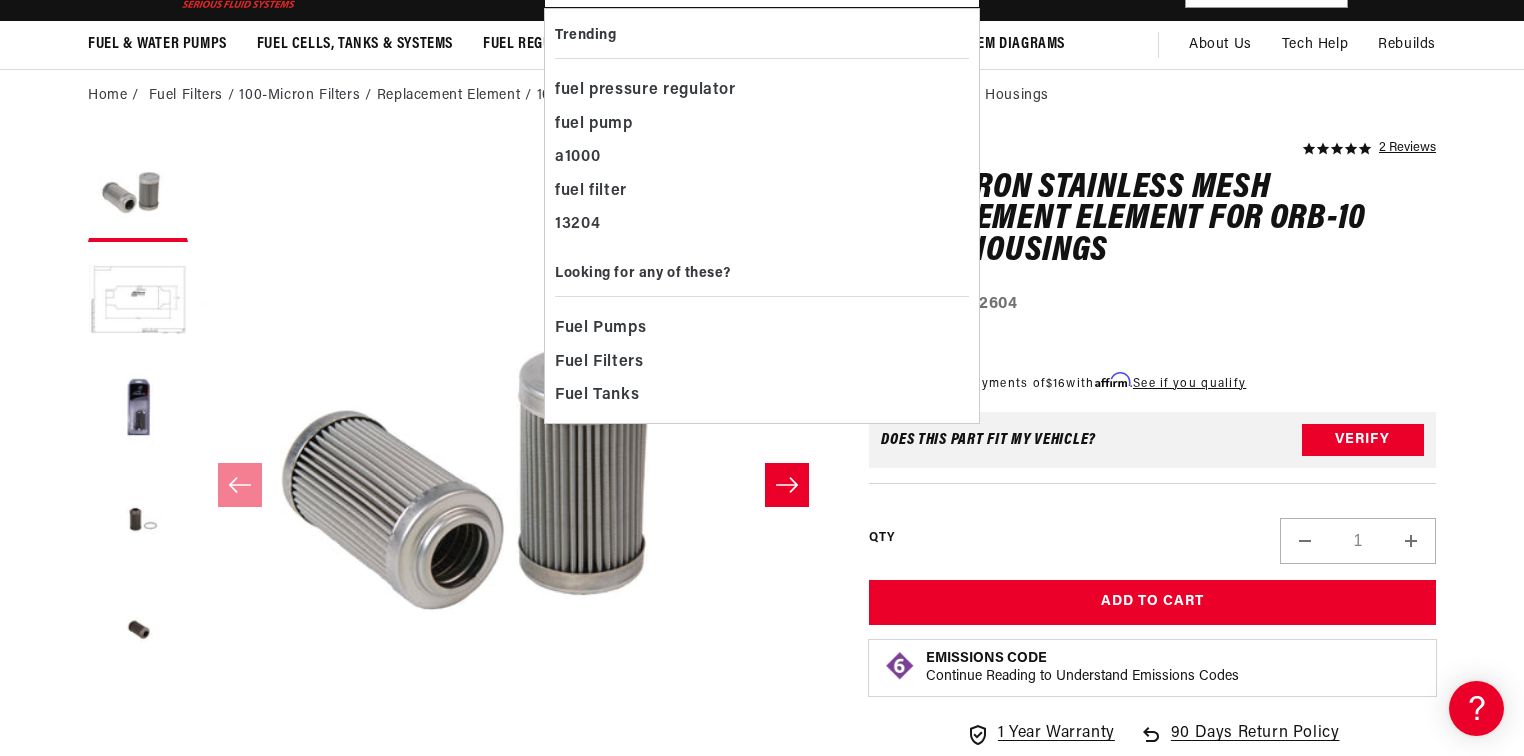 scroll, scrollTop: 0, scrollLeft: 0, axis: both 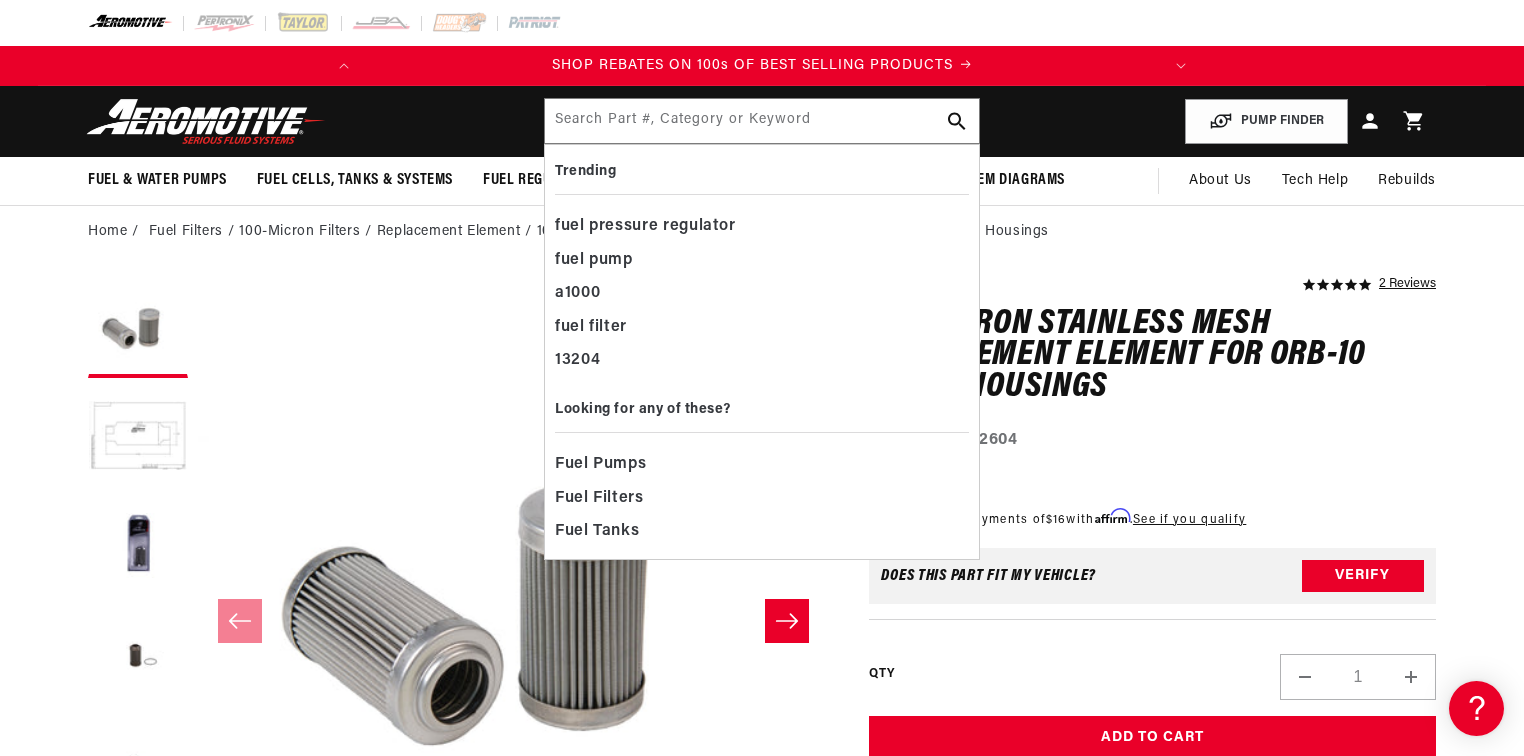click on "5.0 star rating      2 Reviews
100 Micron Stainless Mesh Replacement Element for ORB-10 Filter Housings
100 Micron Stainless Mesh Replacement Element for ORB-10 Filter Housings
5.0 star rating      2 Reviews
Part Number:  12604
Image 1 is now available in gallery view
Skip to product information
Open media 1 in modal
Open media 2 in modal" at bounding box center [762, 1082] 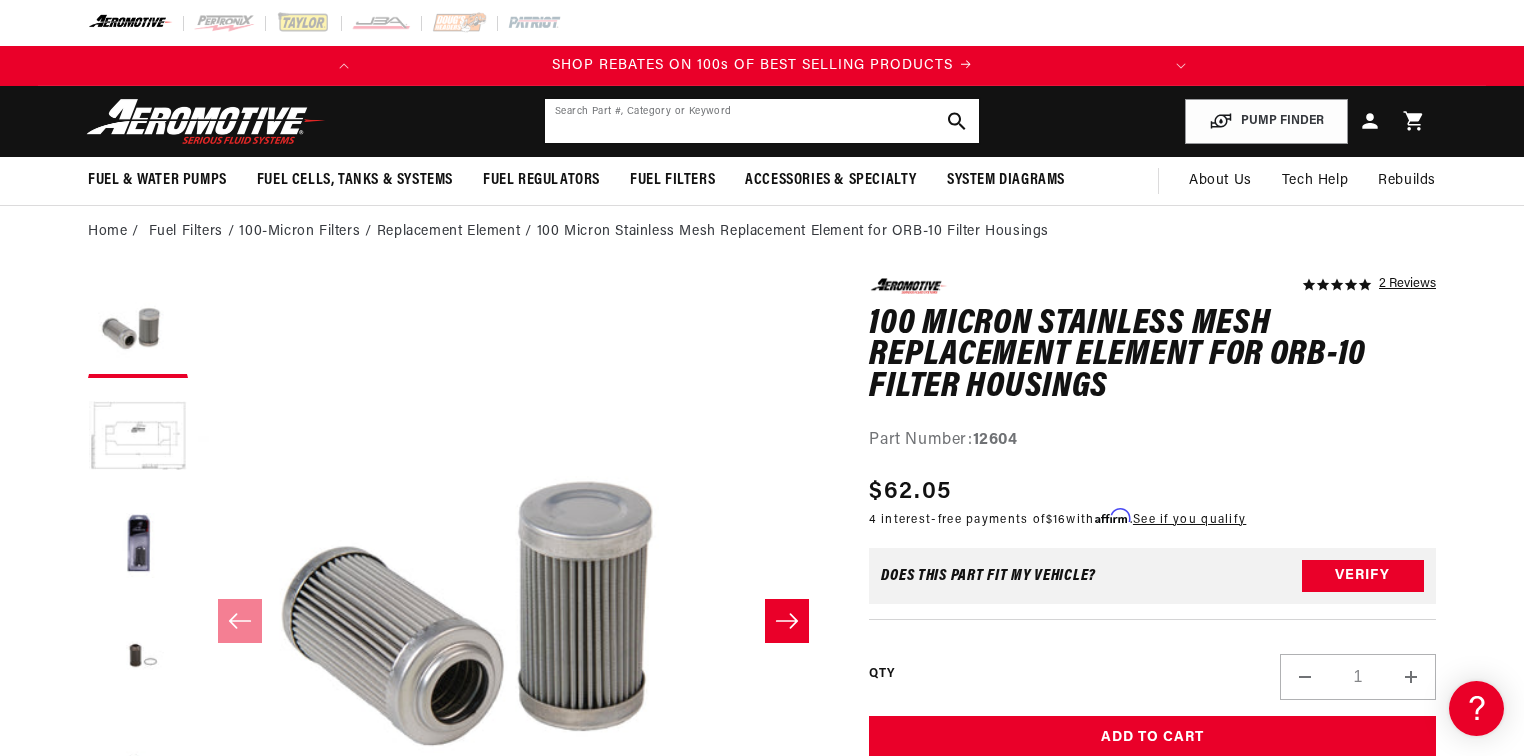 click 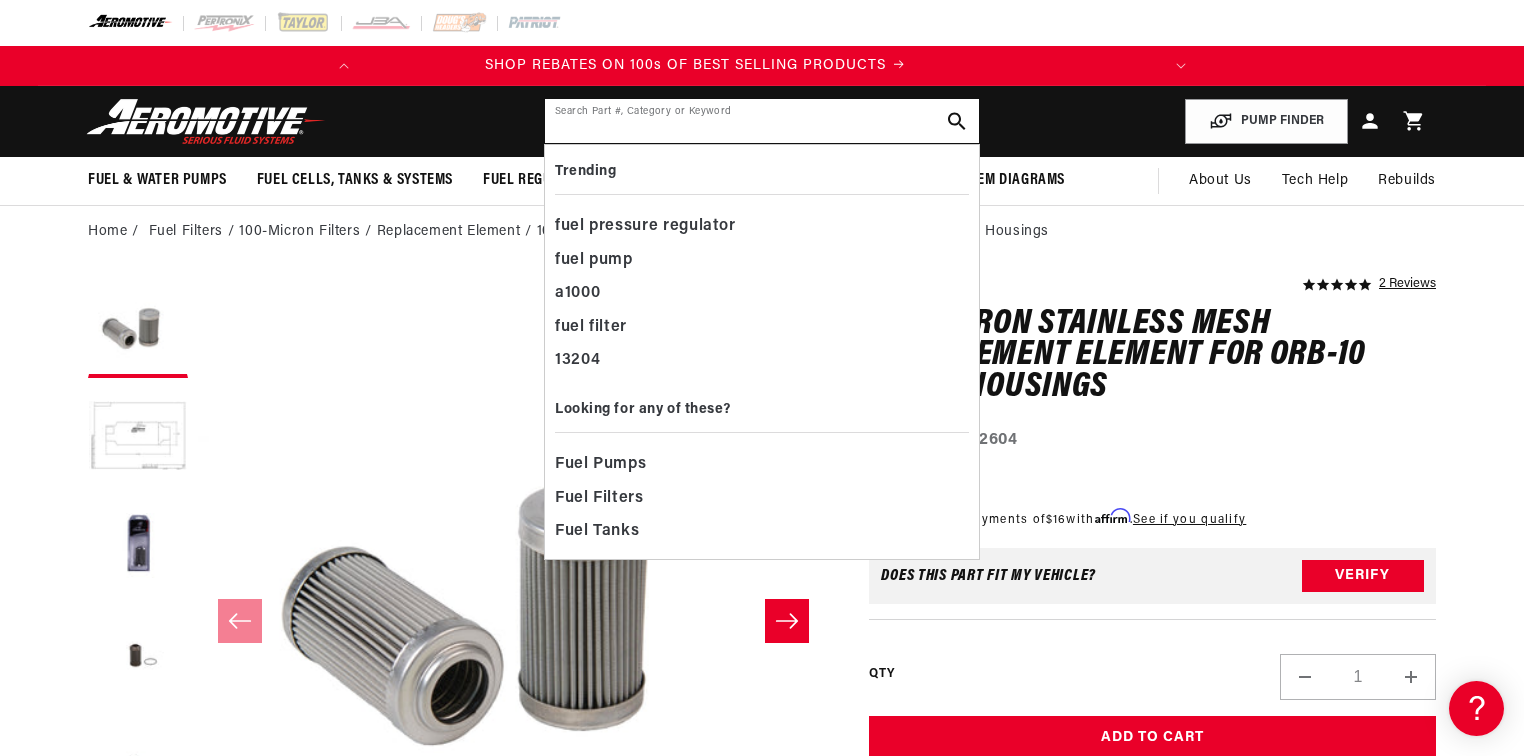 scroll, scrollTop: 0, scrollLeft: 0, axis: both 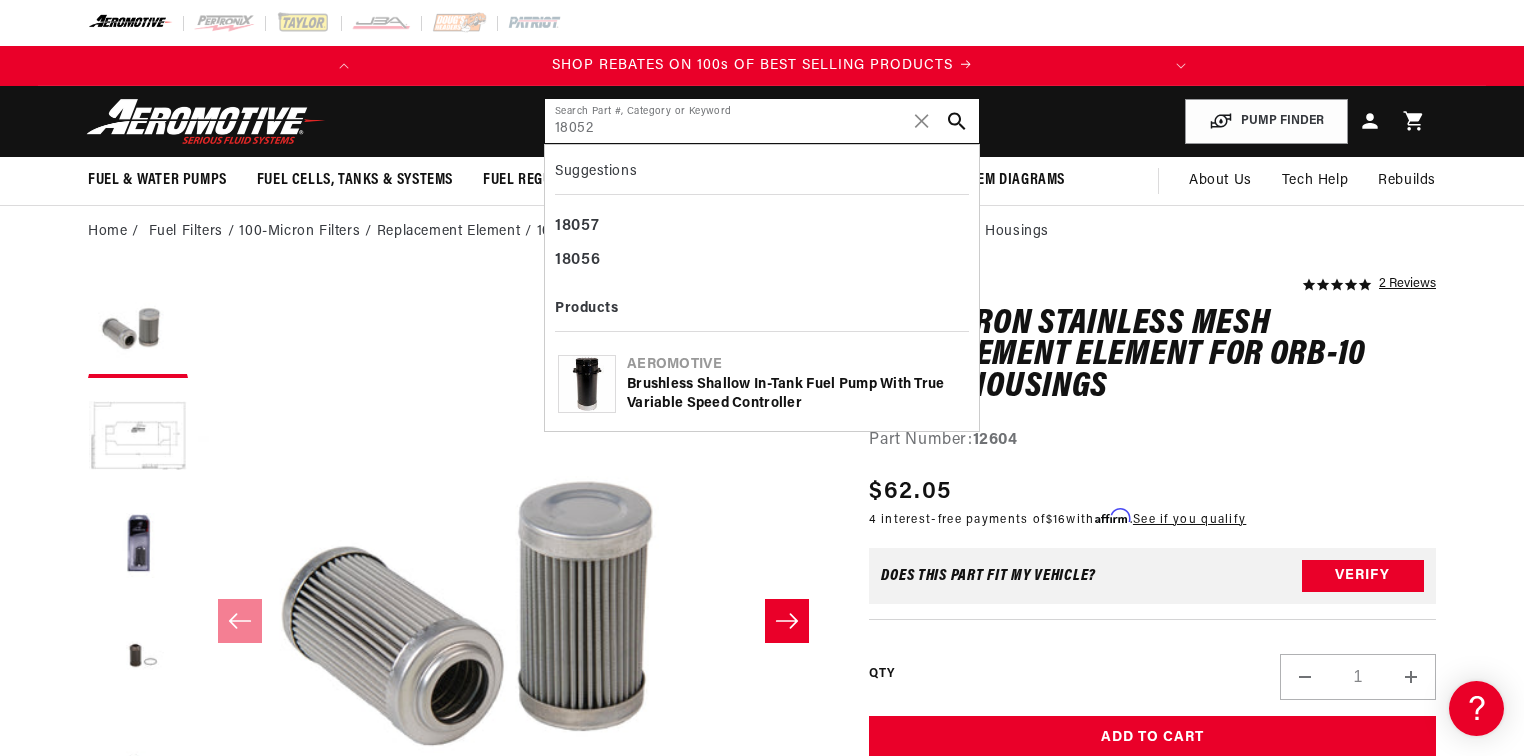 type on "18052" 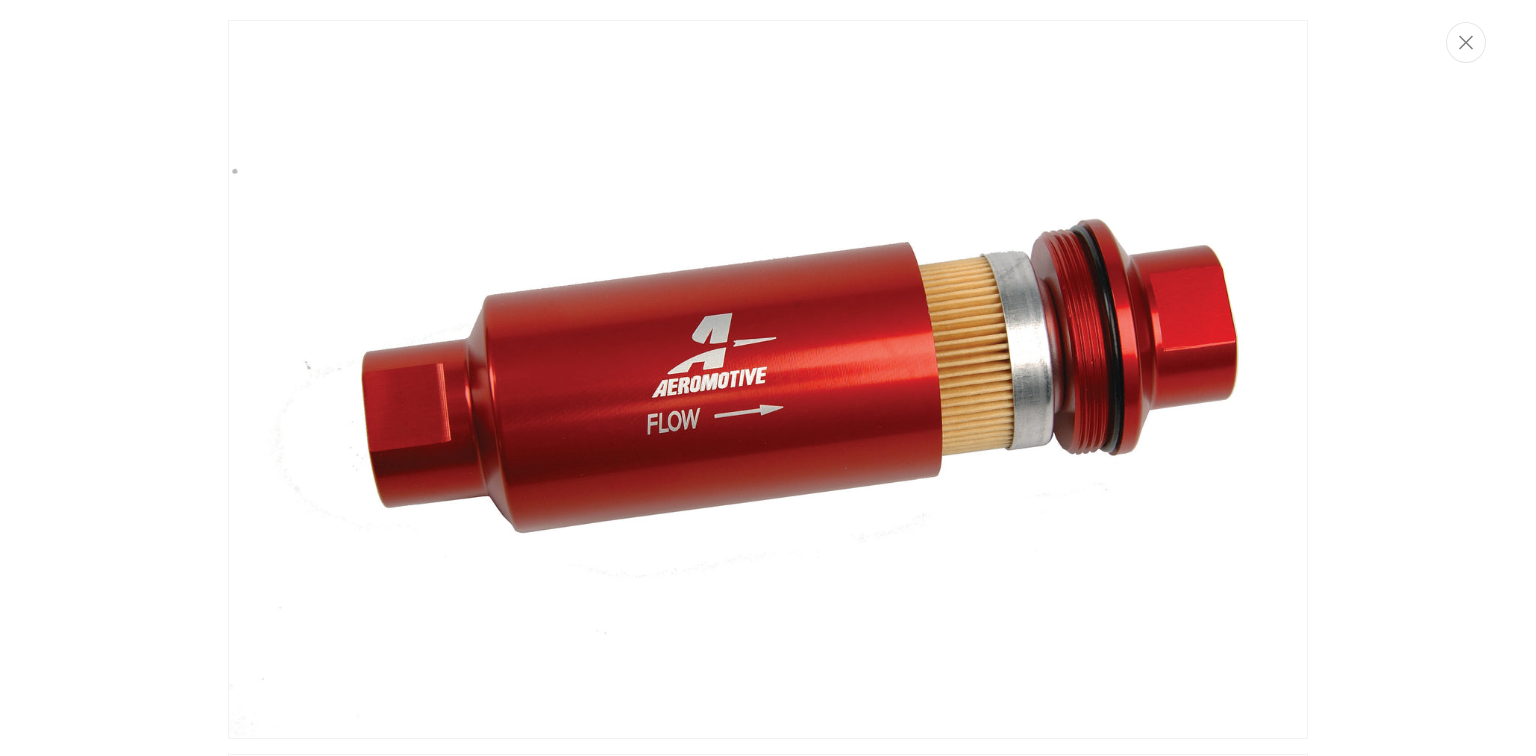 scroll, scrollTop: 160, scrollLeft: 0, axis: vertical 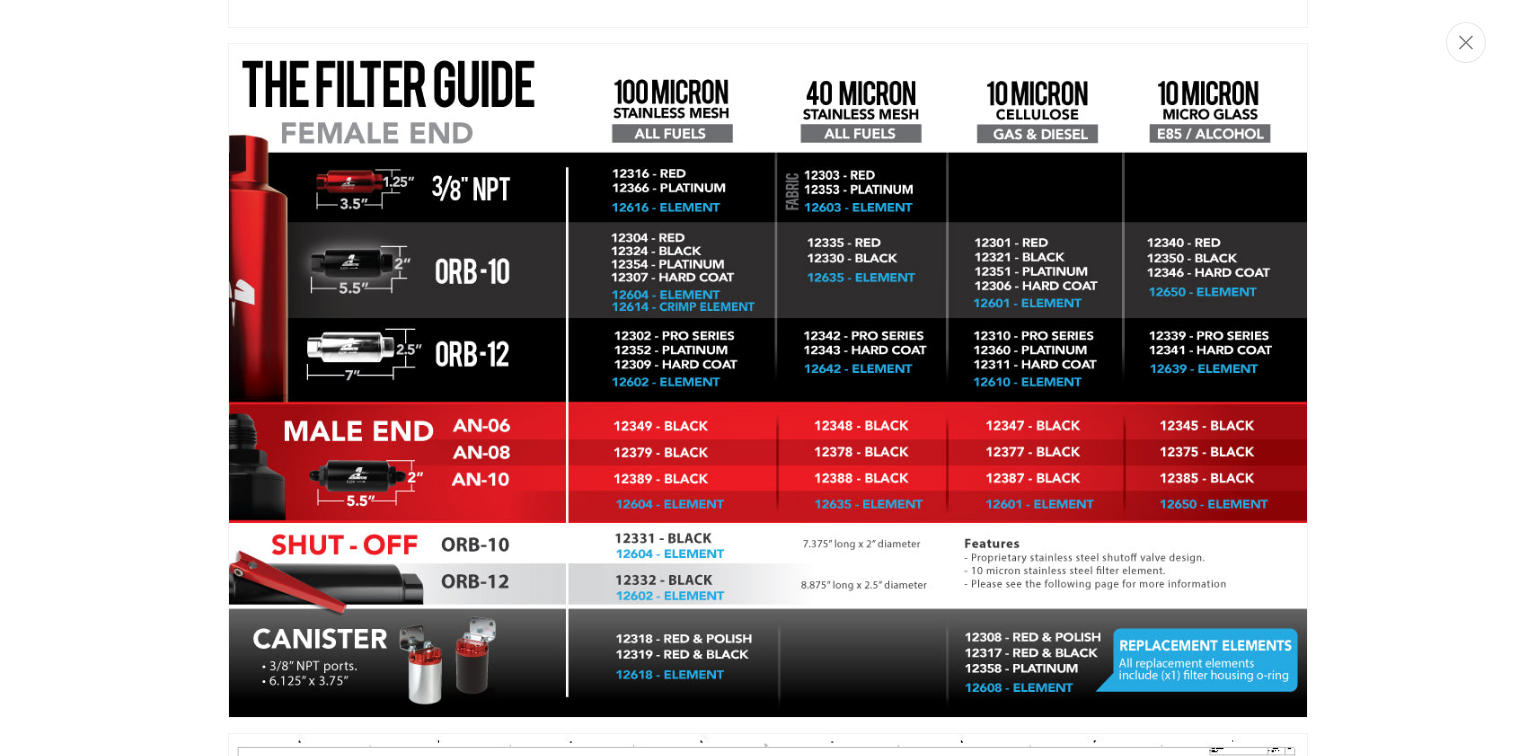 click at bounding box center [768, 378] 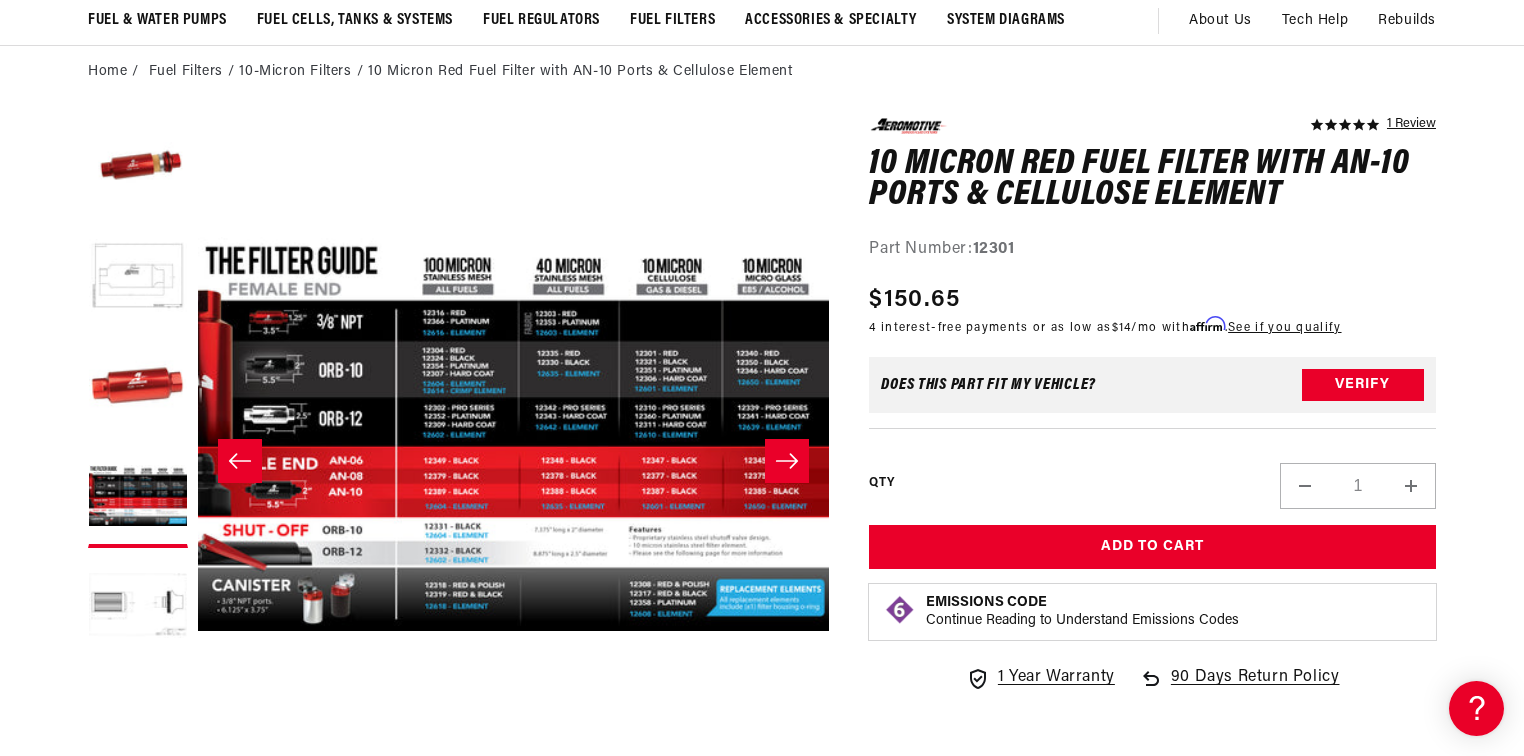 scroll, scrollTop: 0, scrollLeft: 791, axis: horizontal 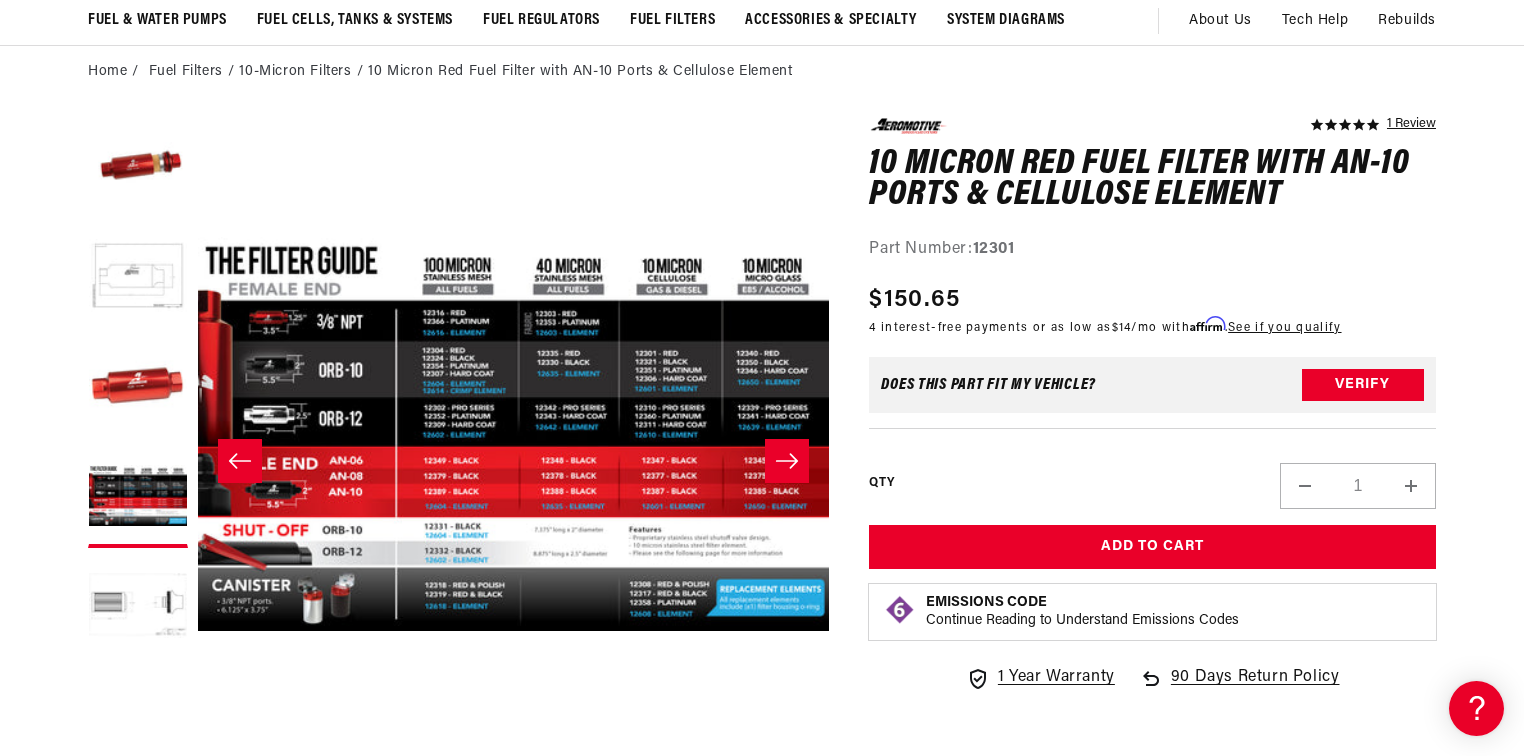 click on "5.0 star rating      1 Review
10 Micron Red Fuel Filter with AN-10 Ports & Cellulose Element
10 Micron Red Fuel Filter with AN-10 Ports & Cellulose Element
5.0 star rating      1 Review
Part Number:  12301
Image 4 is now available in gallery view
Skip to product information
Open media 1 in modal
Open media 2 in modal
Open media 3 in modal" at bounding box center [762, 1239] 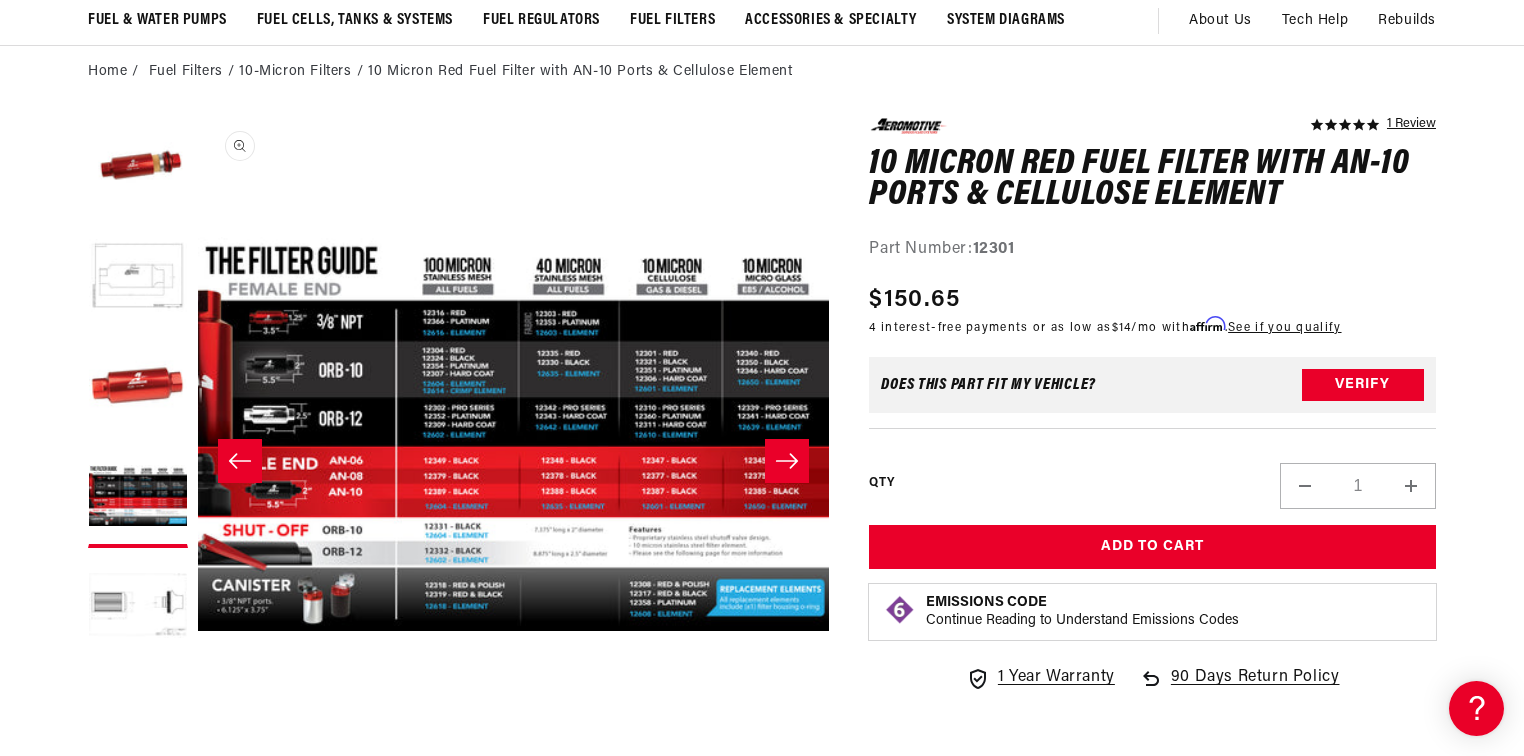 scroll, scrollTop: 0, scrollLeft: 1894, axis: horizontal 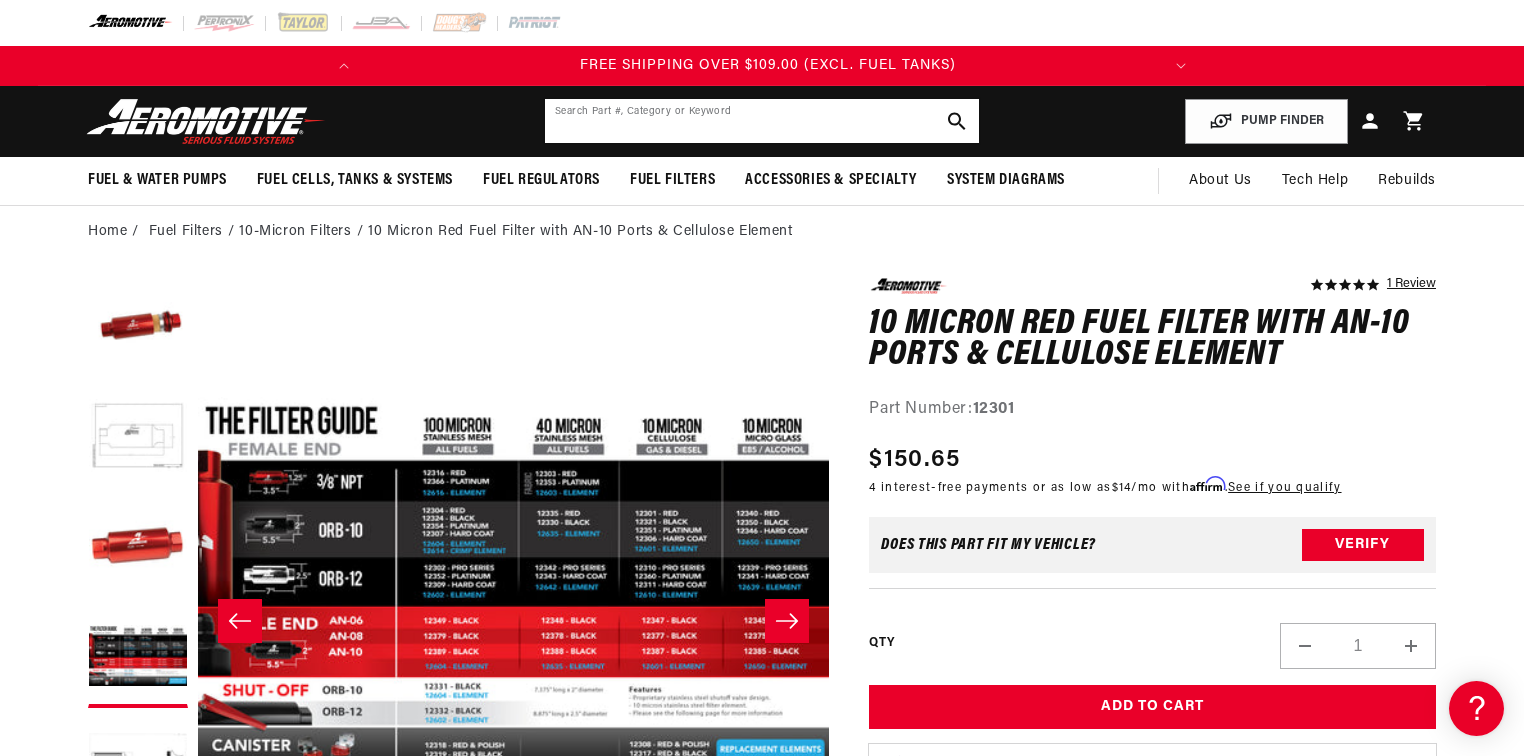 click 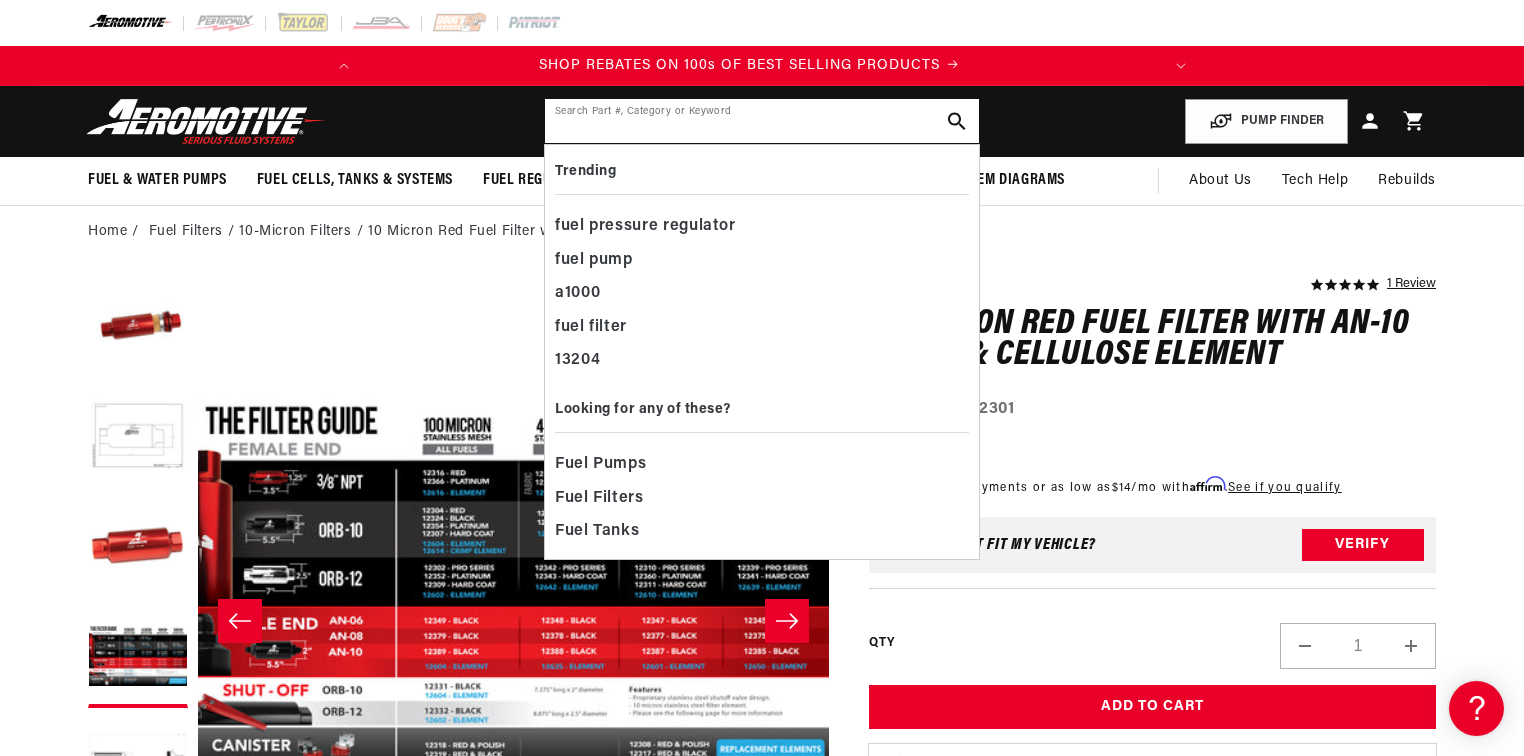 scroll, scrollTop: 0, scrollLeft: 0, axis: both 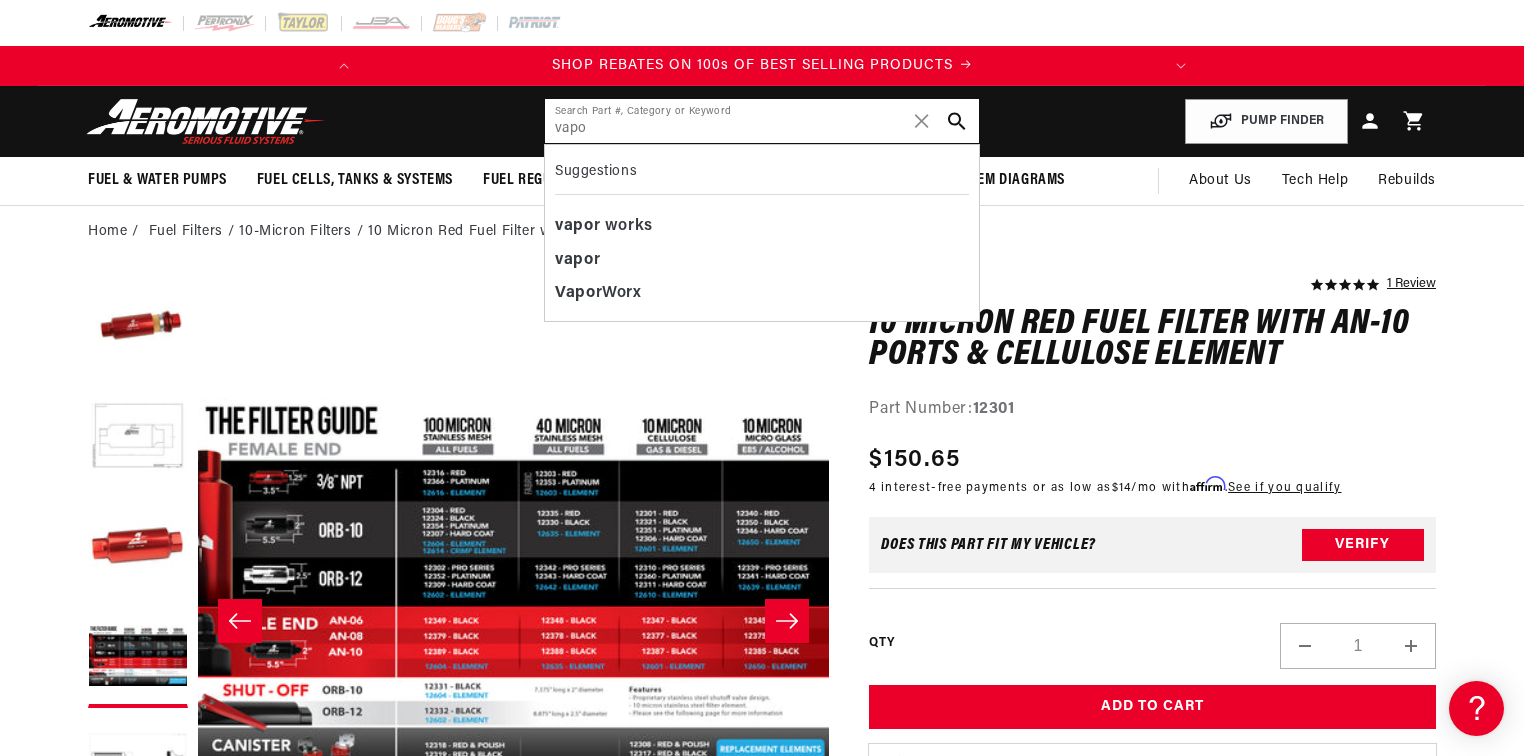 type on "vapo" 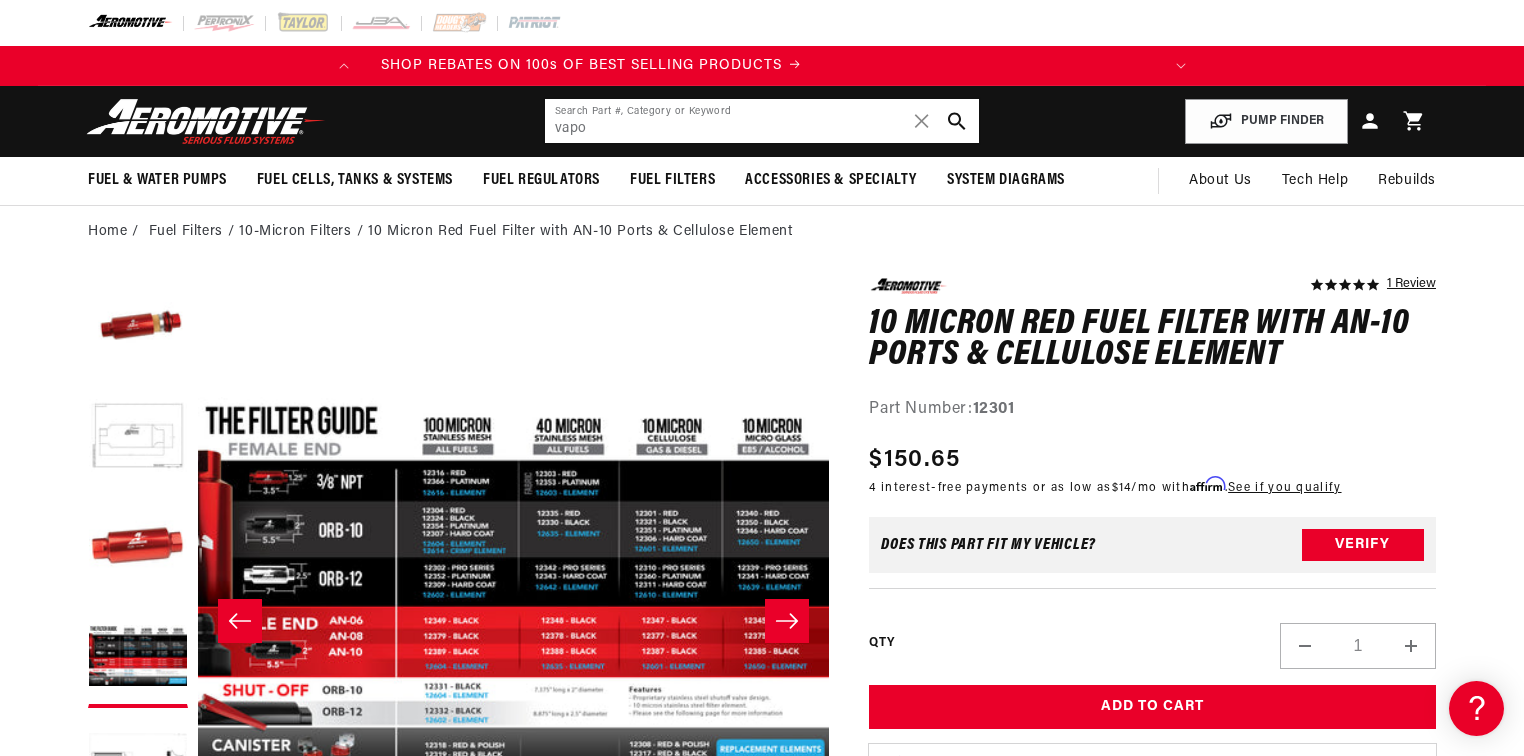 scroll, scrollTop: 0, scrollLeft: 582, axis: horizontal 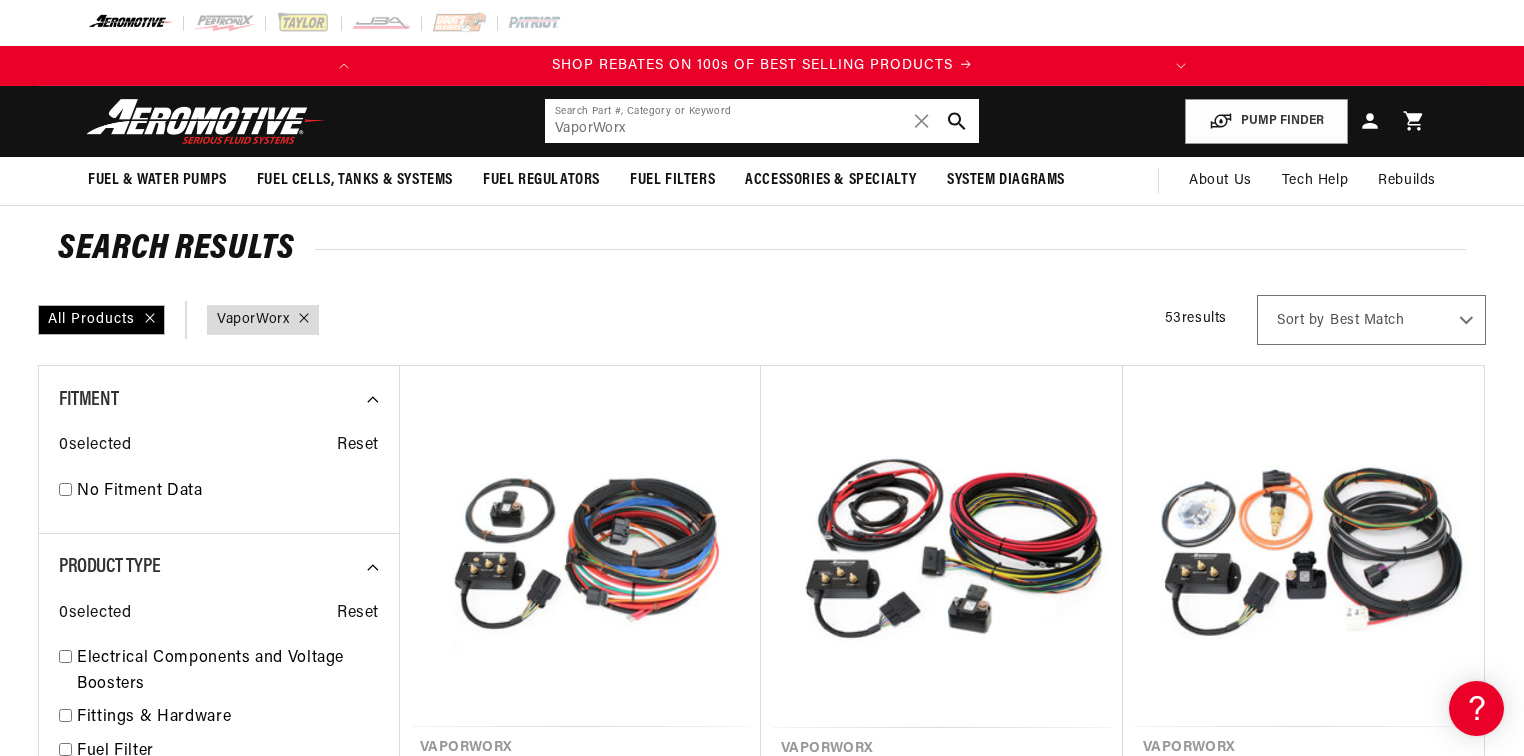 drag, startPoint x: 643, startPoint y: 131, endPoint x: 545, endPoint y: 123, distance: 98.32599 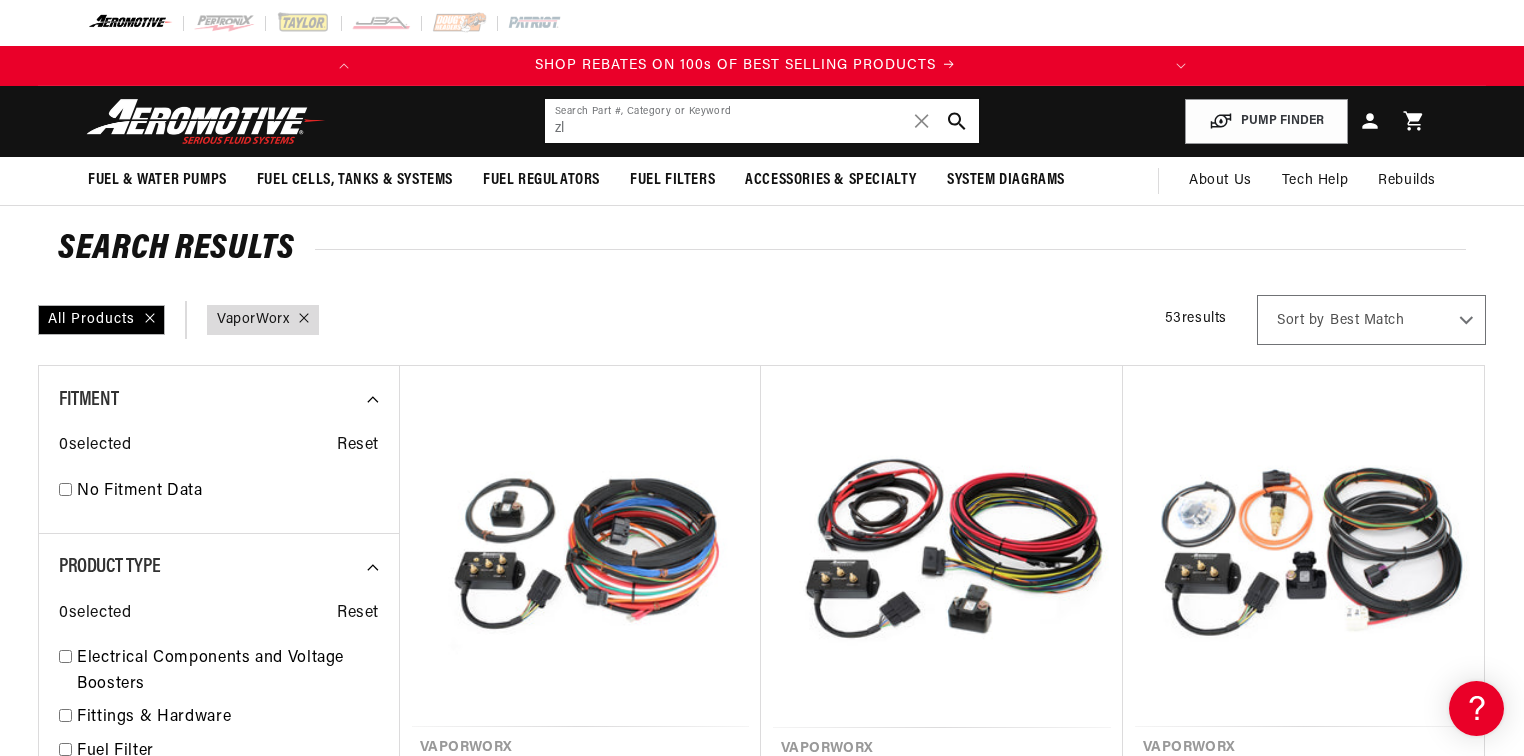 scroll, scrollTop: 0, scrollLeft: 0, axis: both 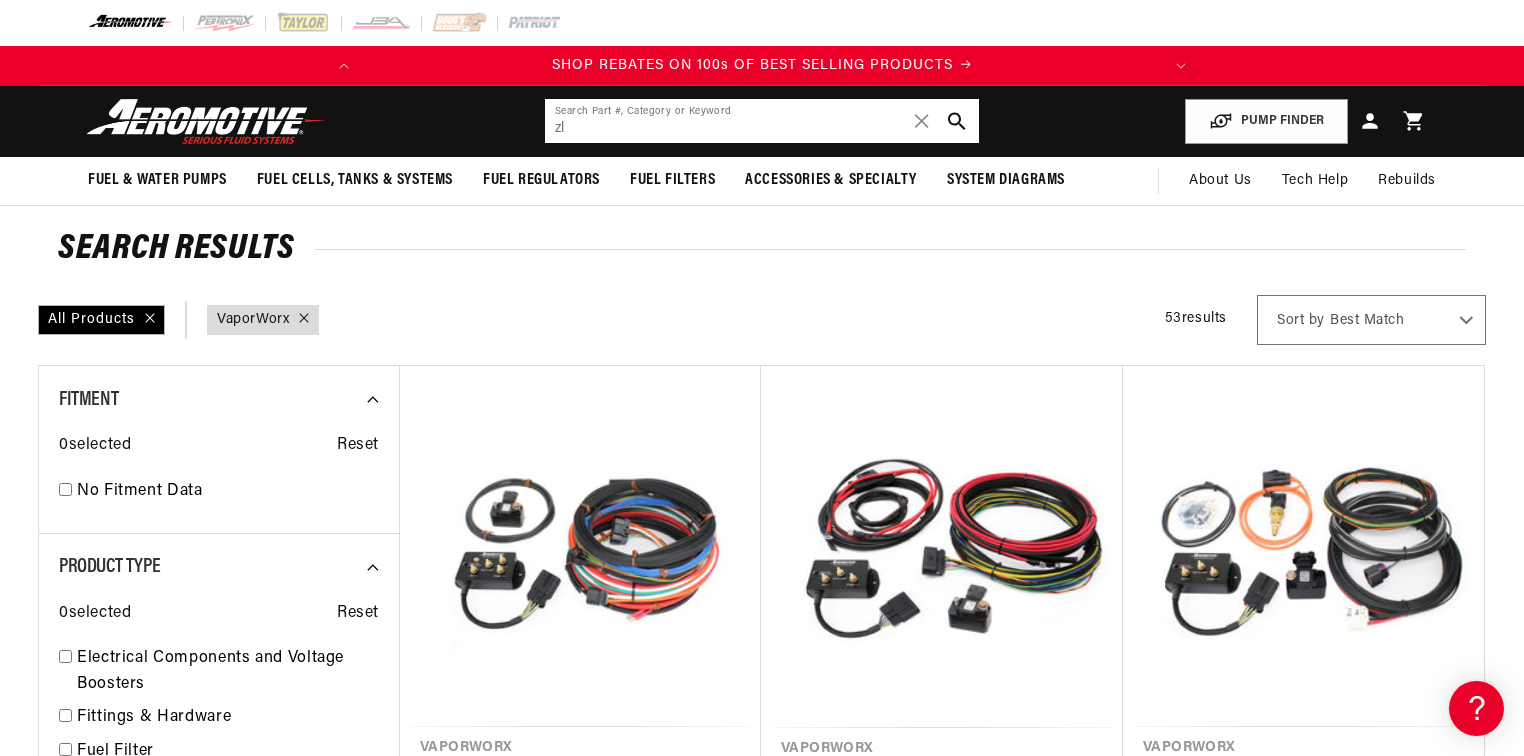 click on "zl" 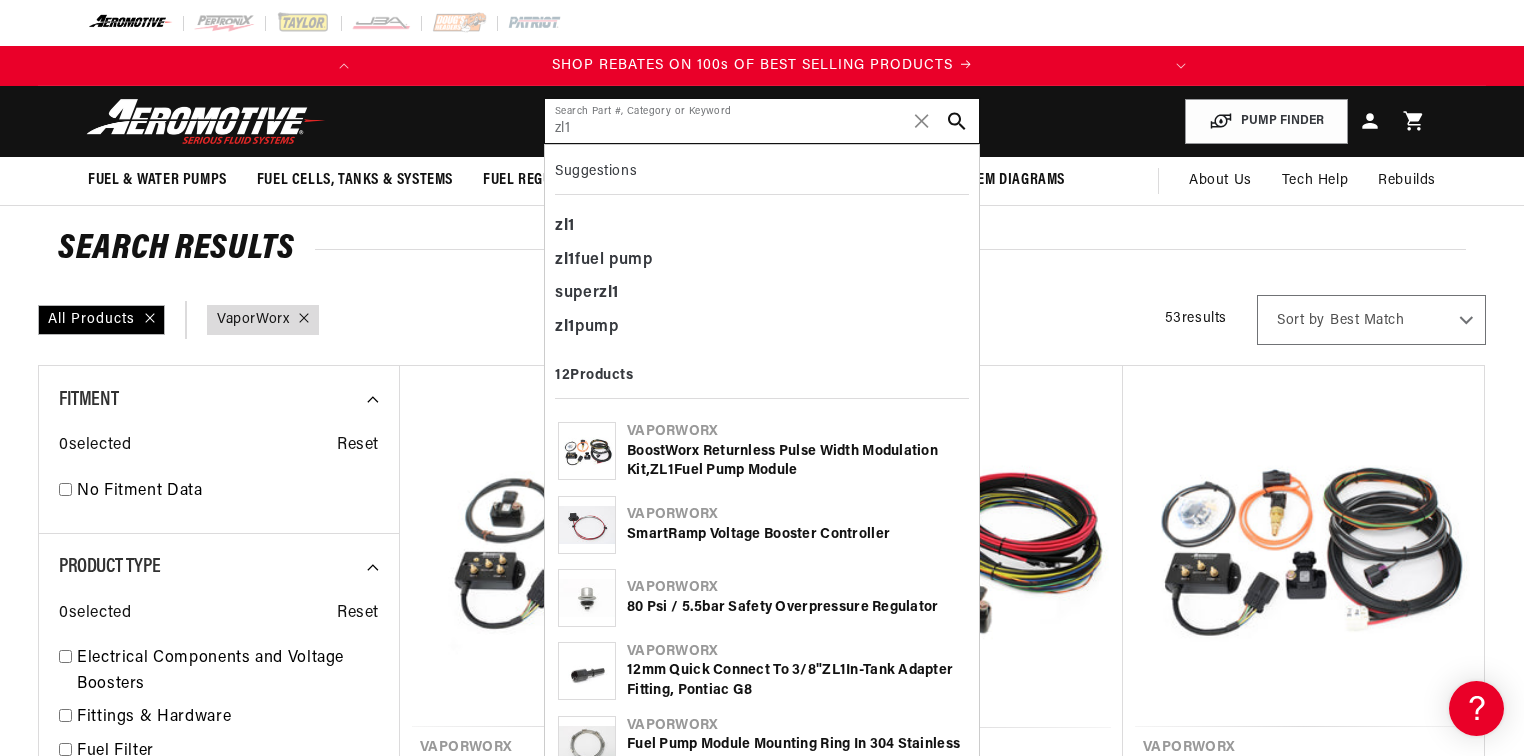 type on "zl1" 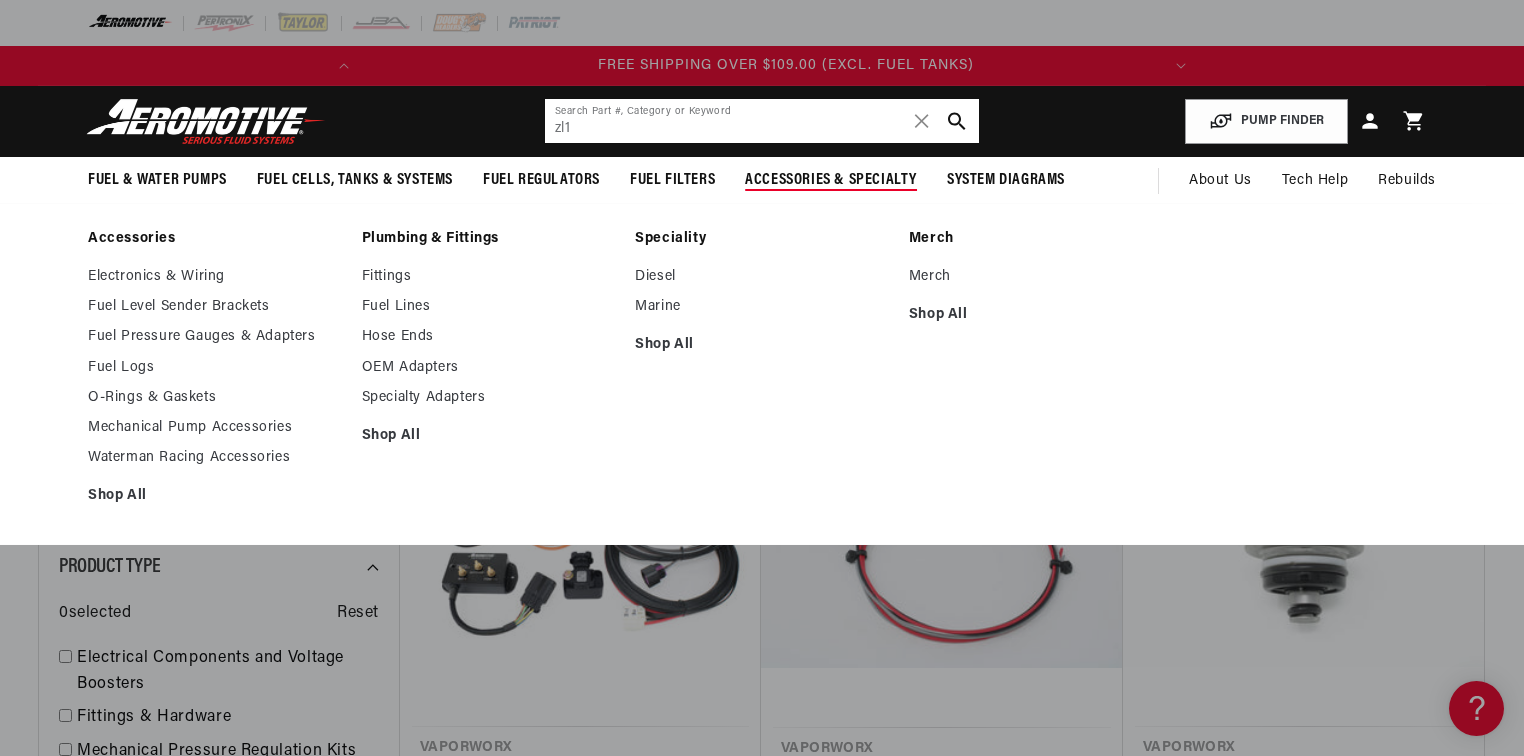 scroll, scrollTop: 0, scrollLeft: 791, axis: horizontal 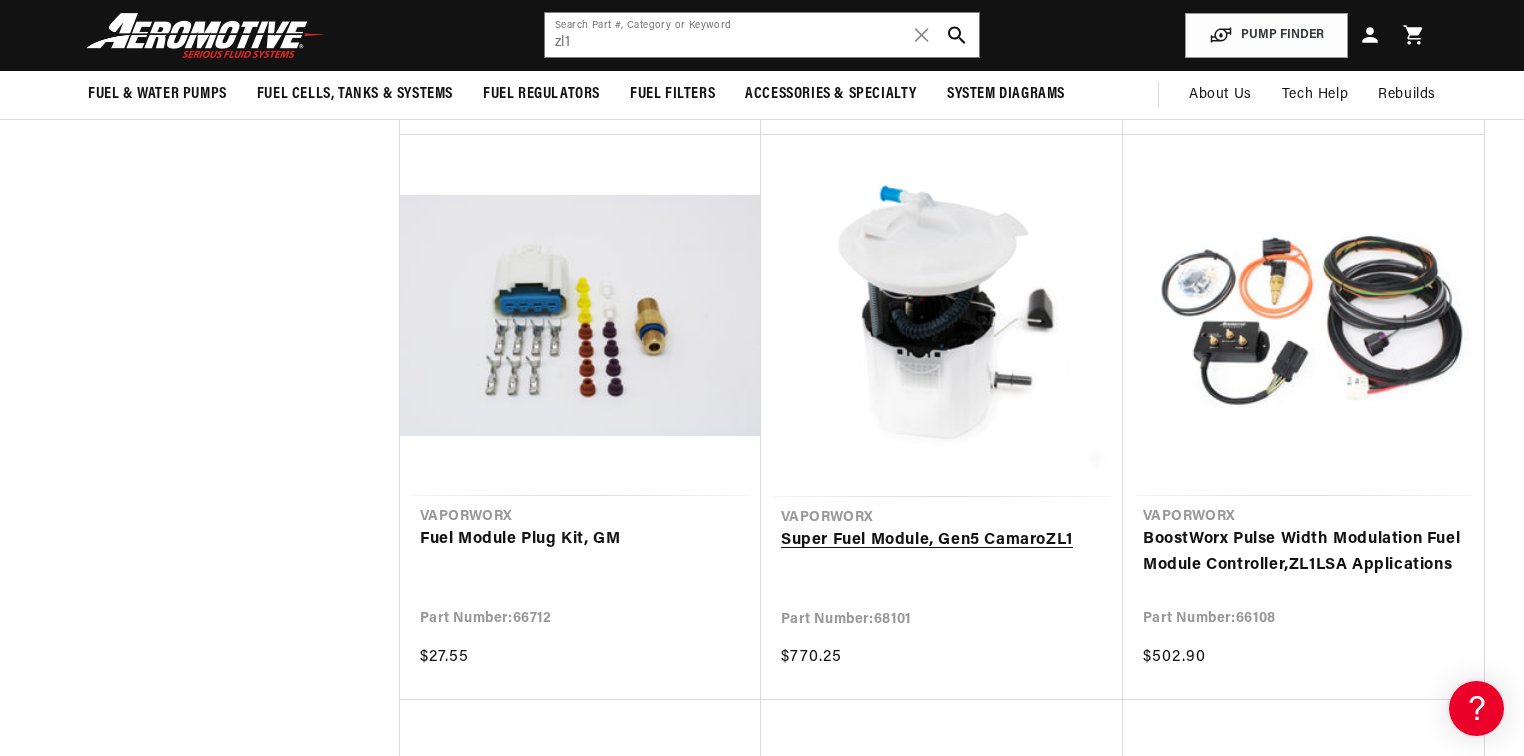 click on "Super Fuel Module, Gen5 Camaro  ZL1" at bounding box center [942, 541] 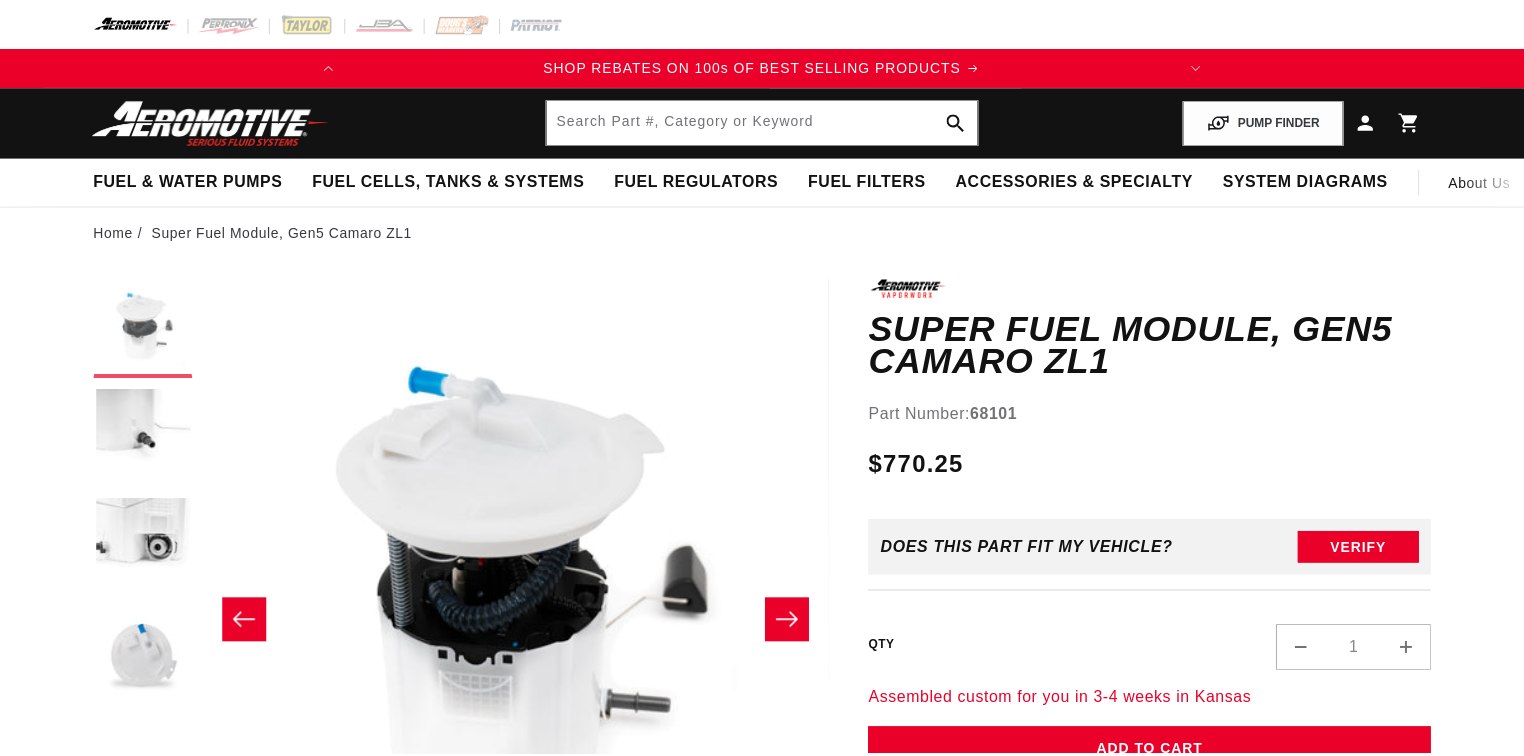 scroll, scrollTop: 0, scrollLeft: 0, axis: both 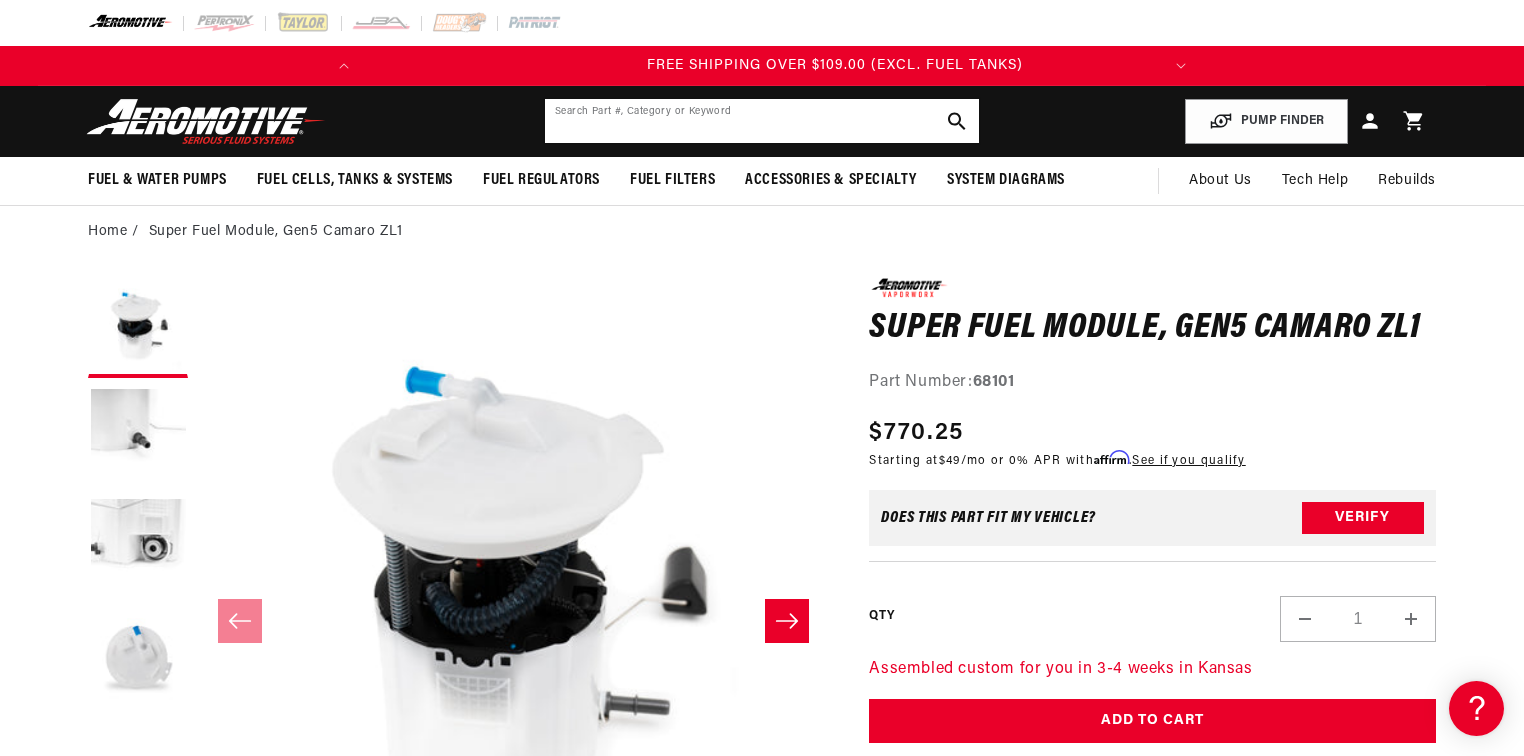 click 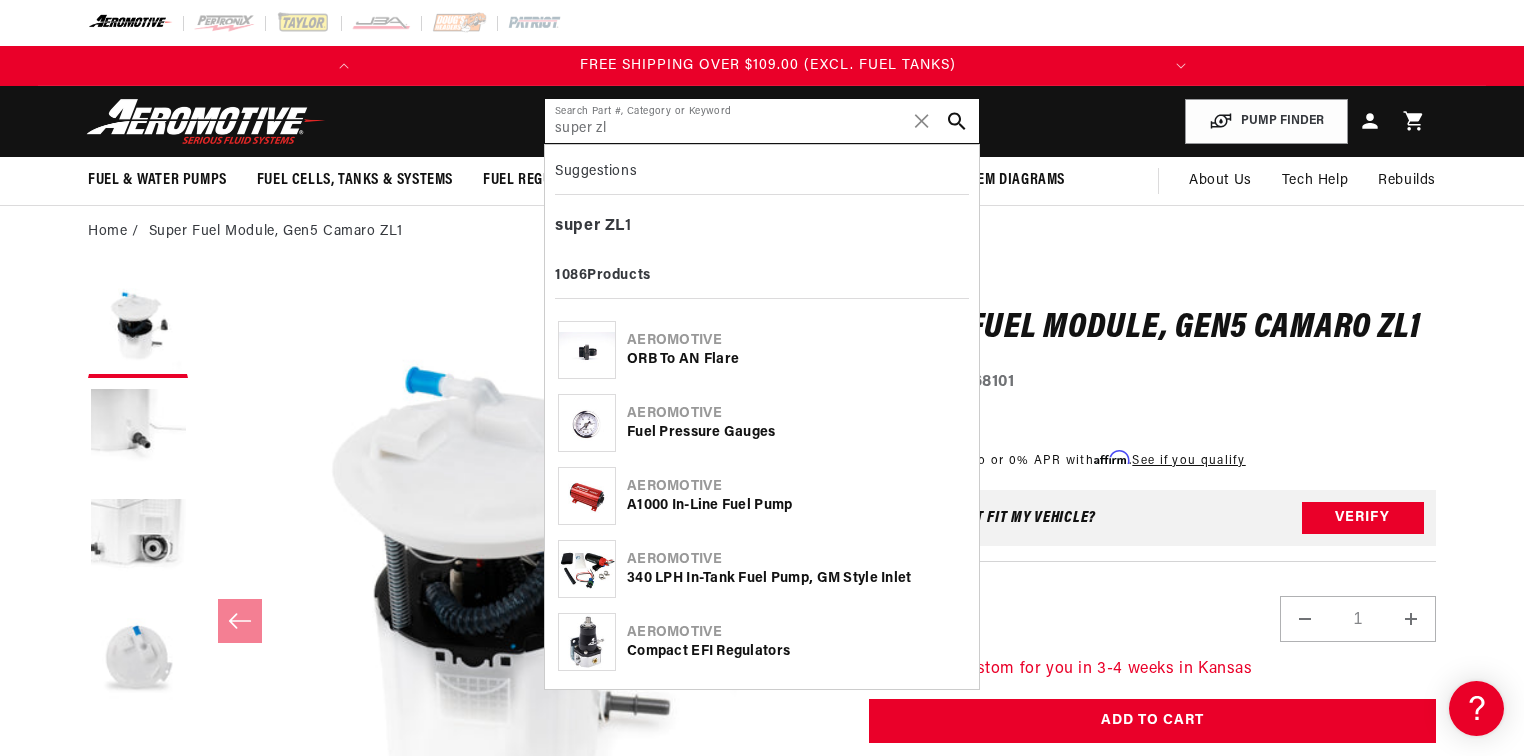 type on "super zl" 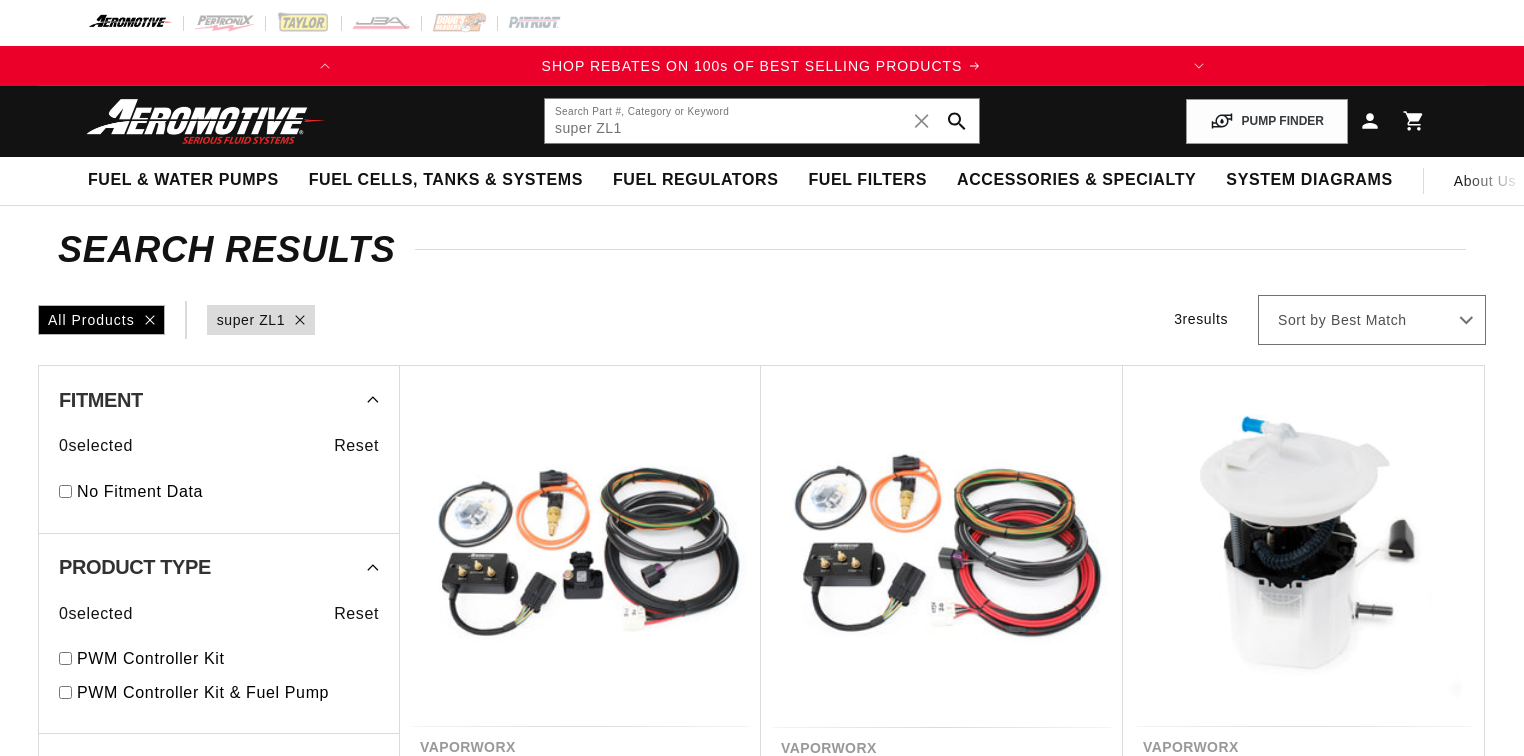 scroll, scrollTop: 0, scrollLeft: 0, axis: both 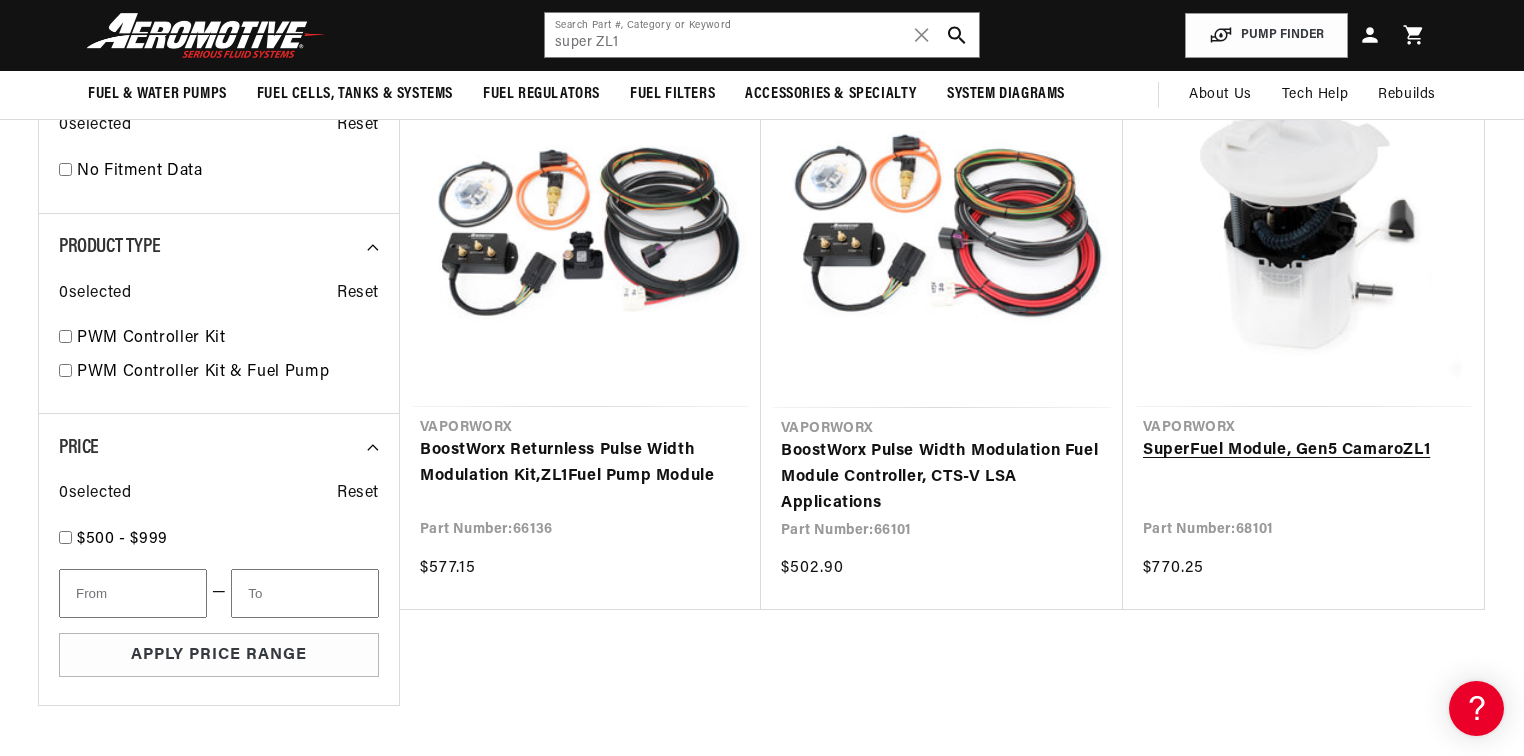 click on "Super  Fuel Module, Gen5 Camaro  ZL1" at bounding box center [1303, 451] 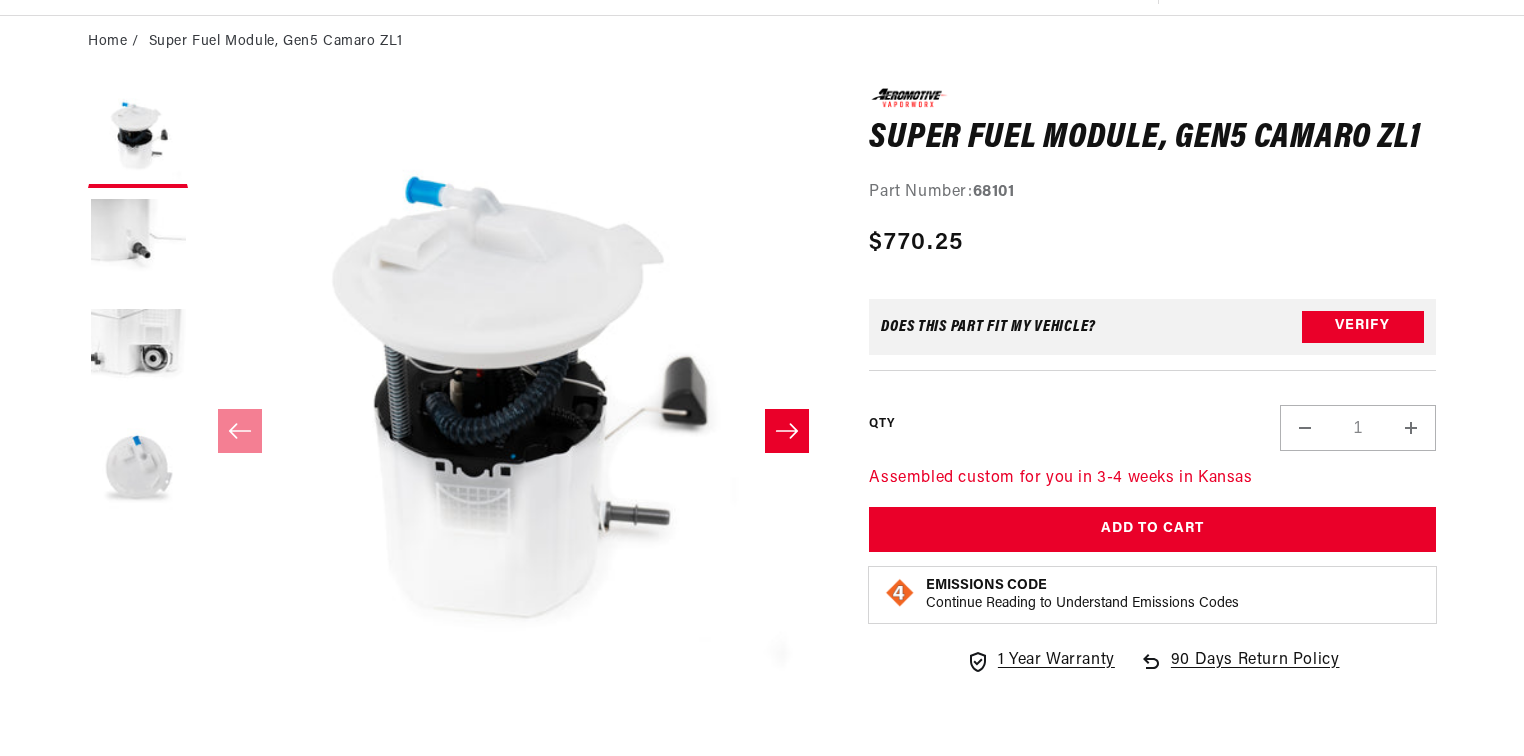 scroll, scrollTop: 240, scrollLeft: 0, axis: vertical 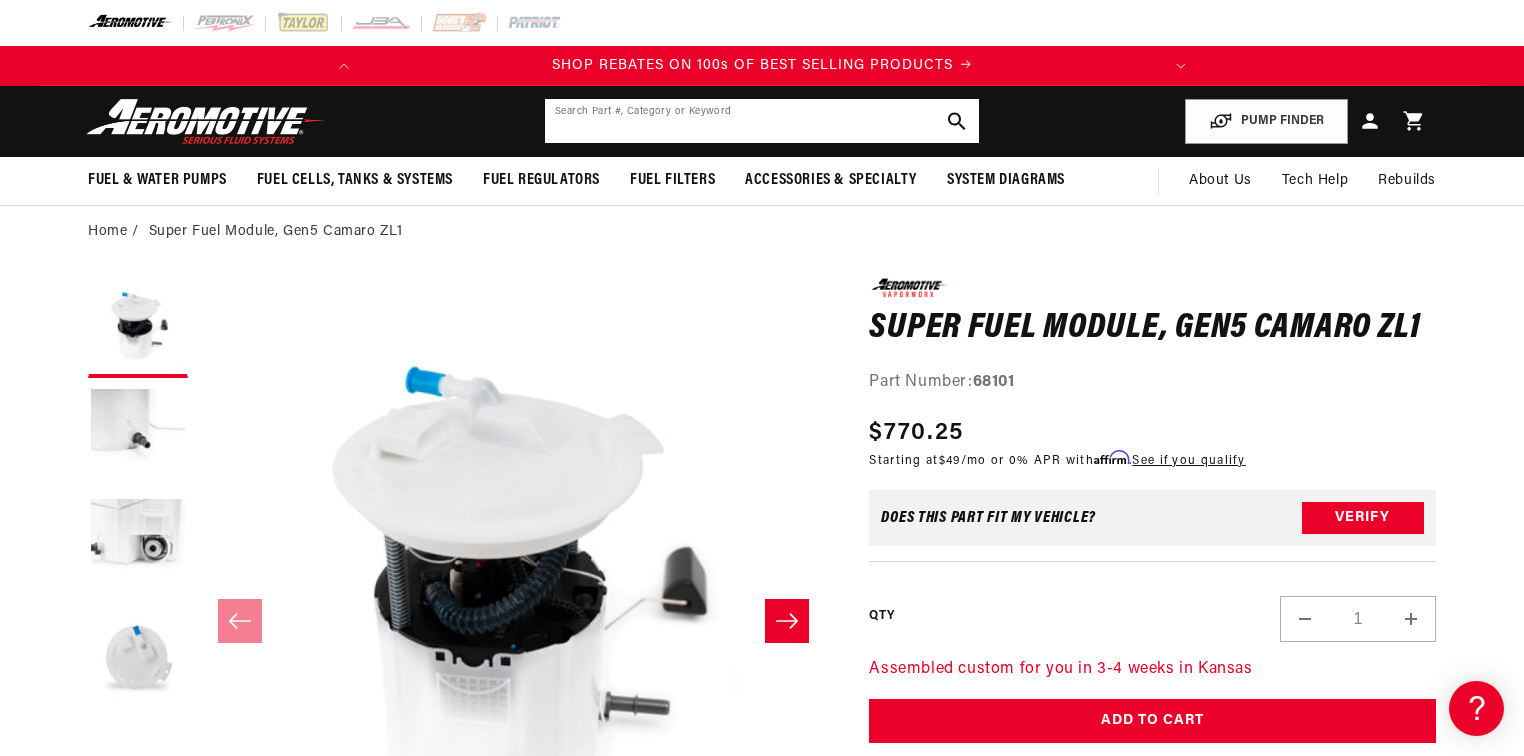click 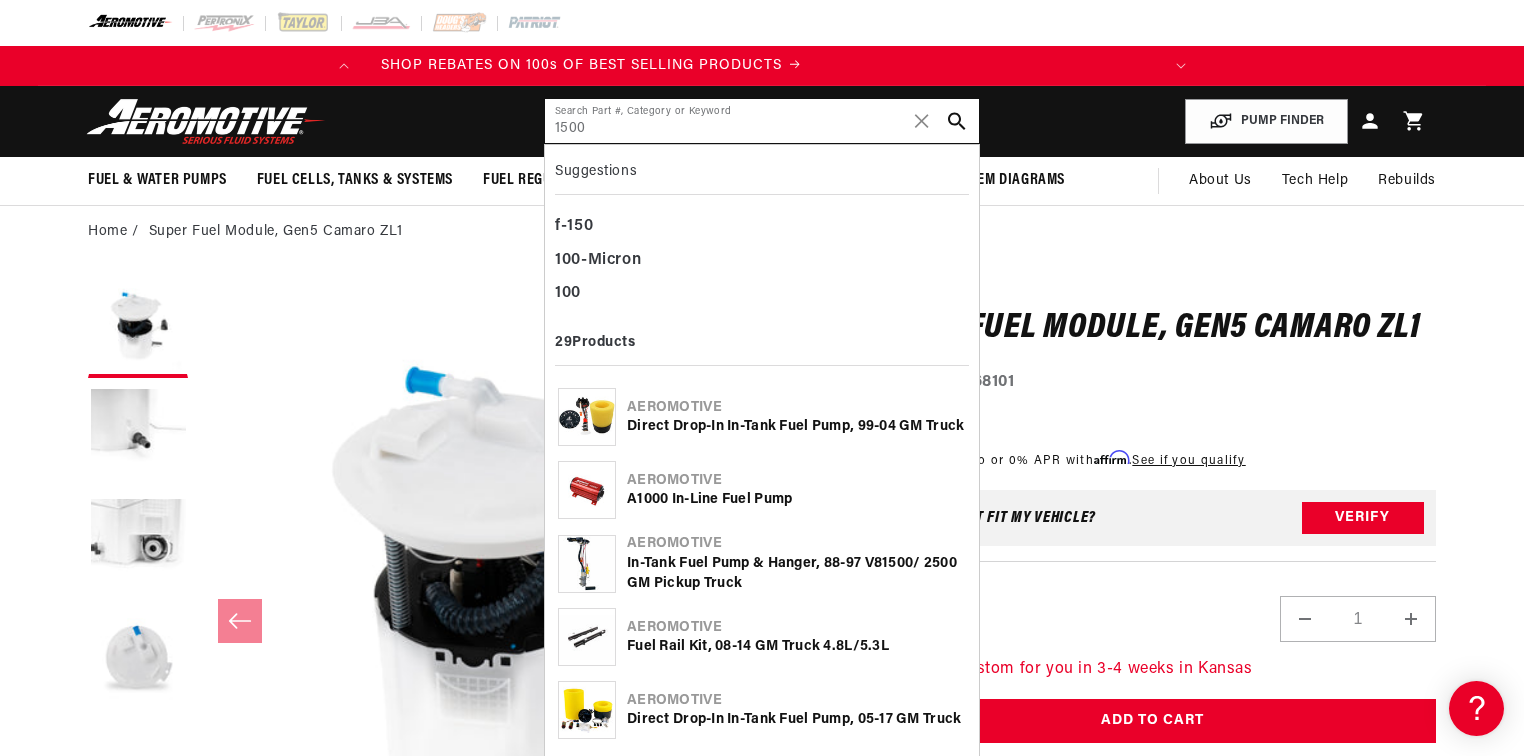 scroll, scrollTop: 0, scrollLeft: 609, axis: horizontal 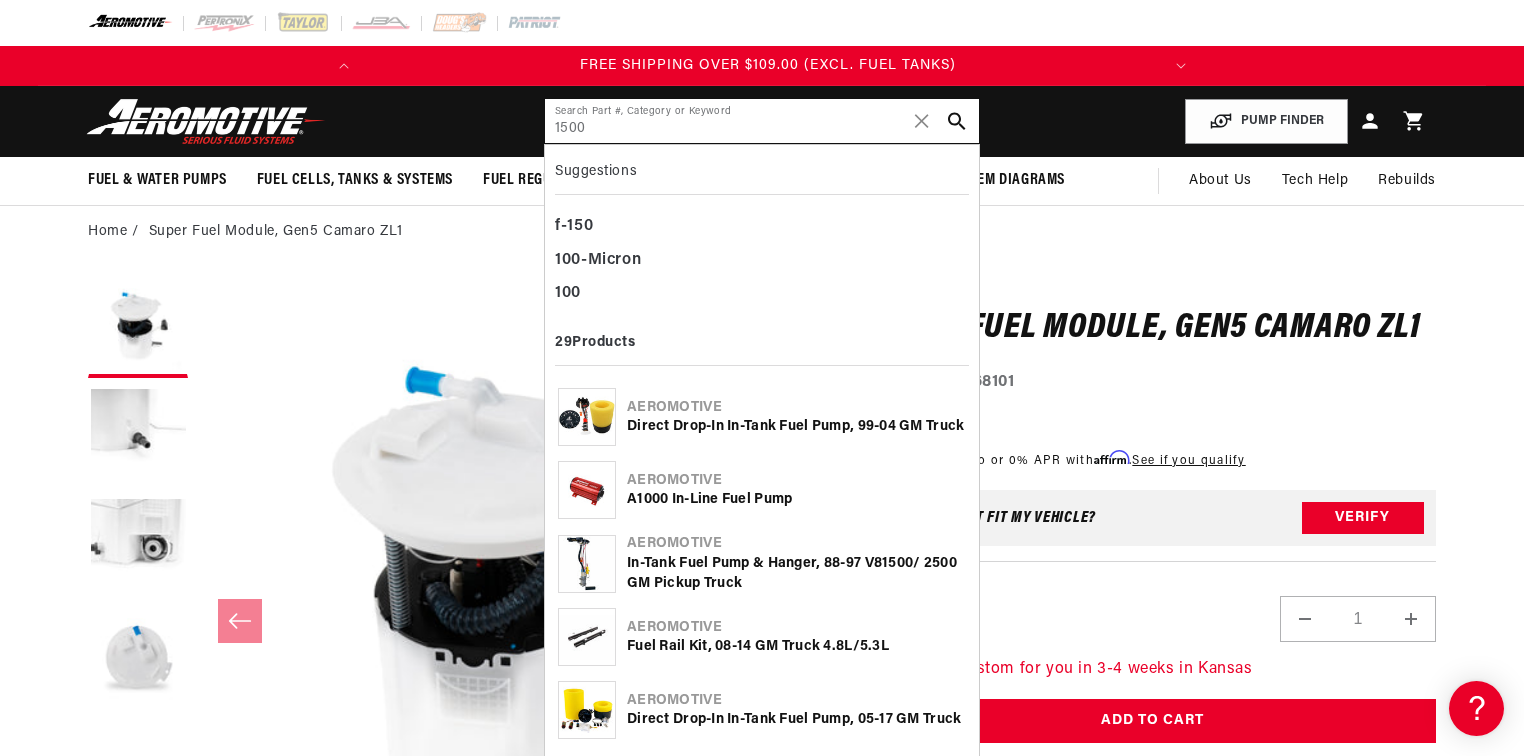 type on "1500" 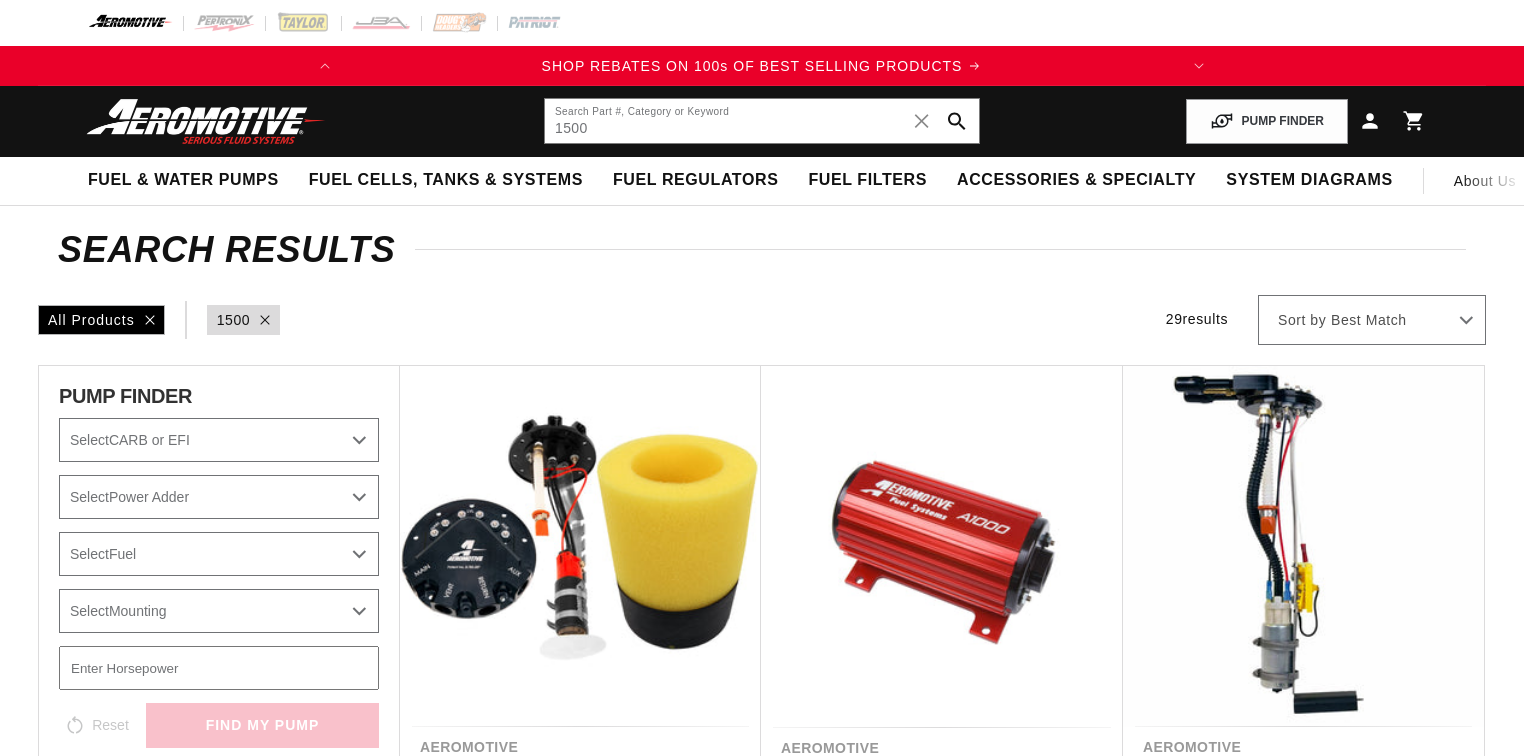 scroll, scrollTop: 0, scrollLeft: 0, axis: both 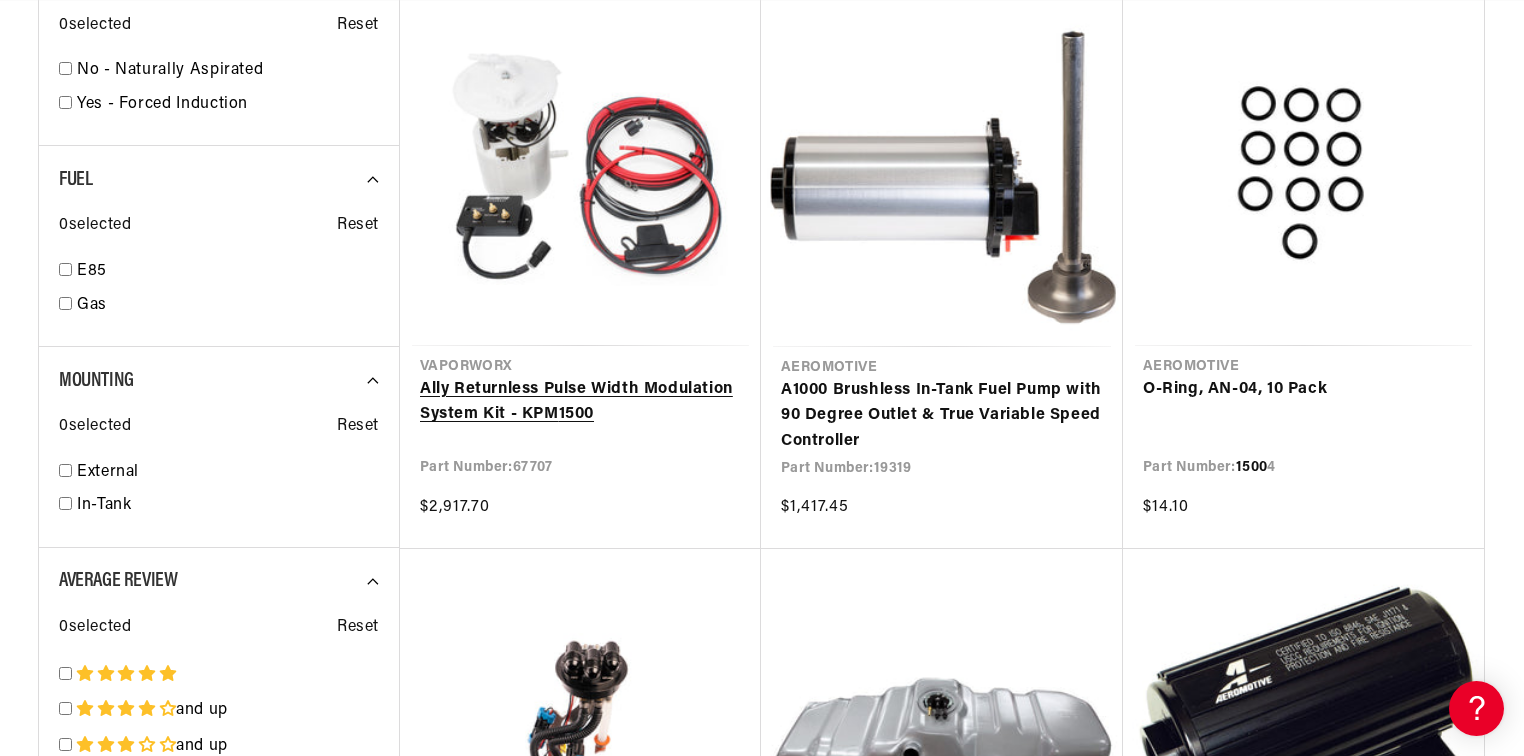 click on "Ally Returnless Pulse Width Modulation System Kit - KPM 1500" at bounding box center (580, 402) 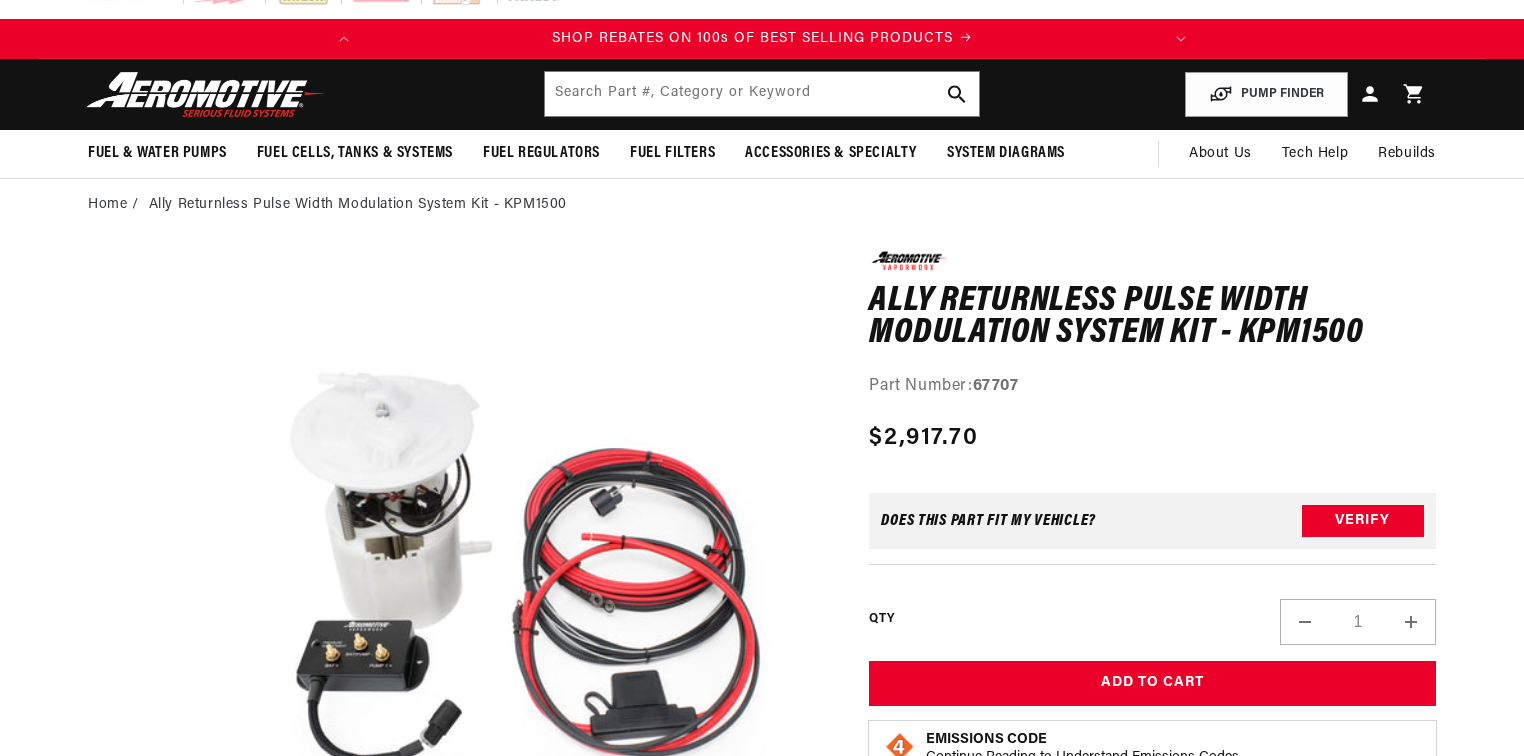 scroll, scrollTop: 160, scrollLeft: 0, axis: vertical 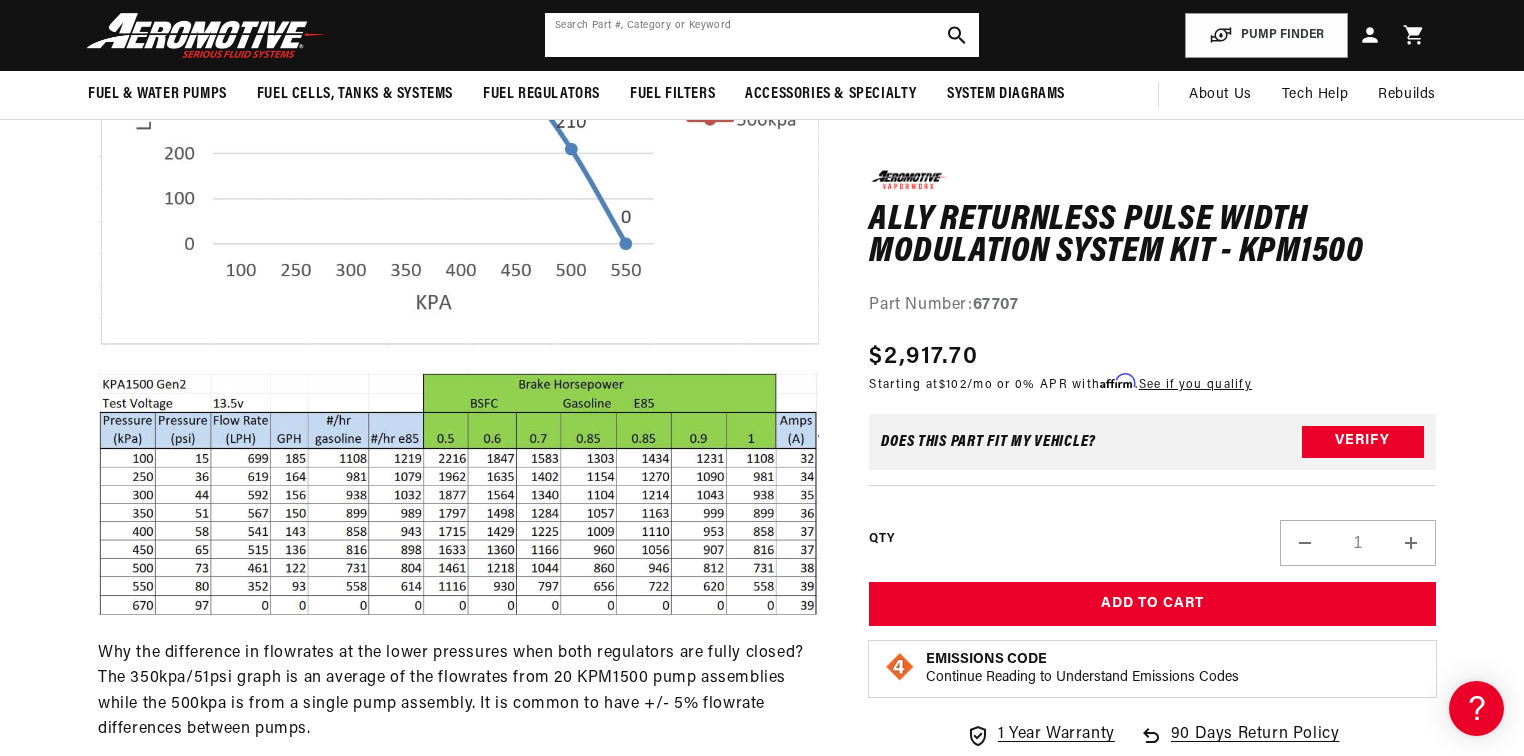 click 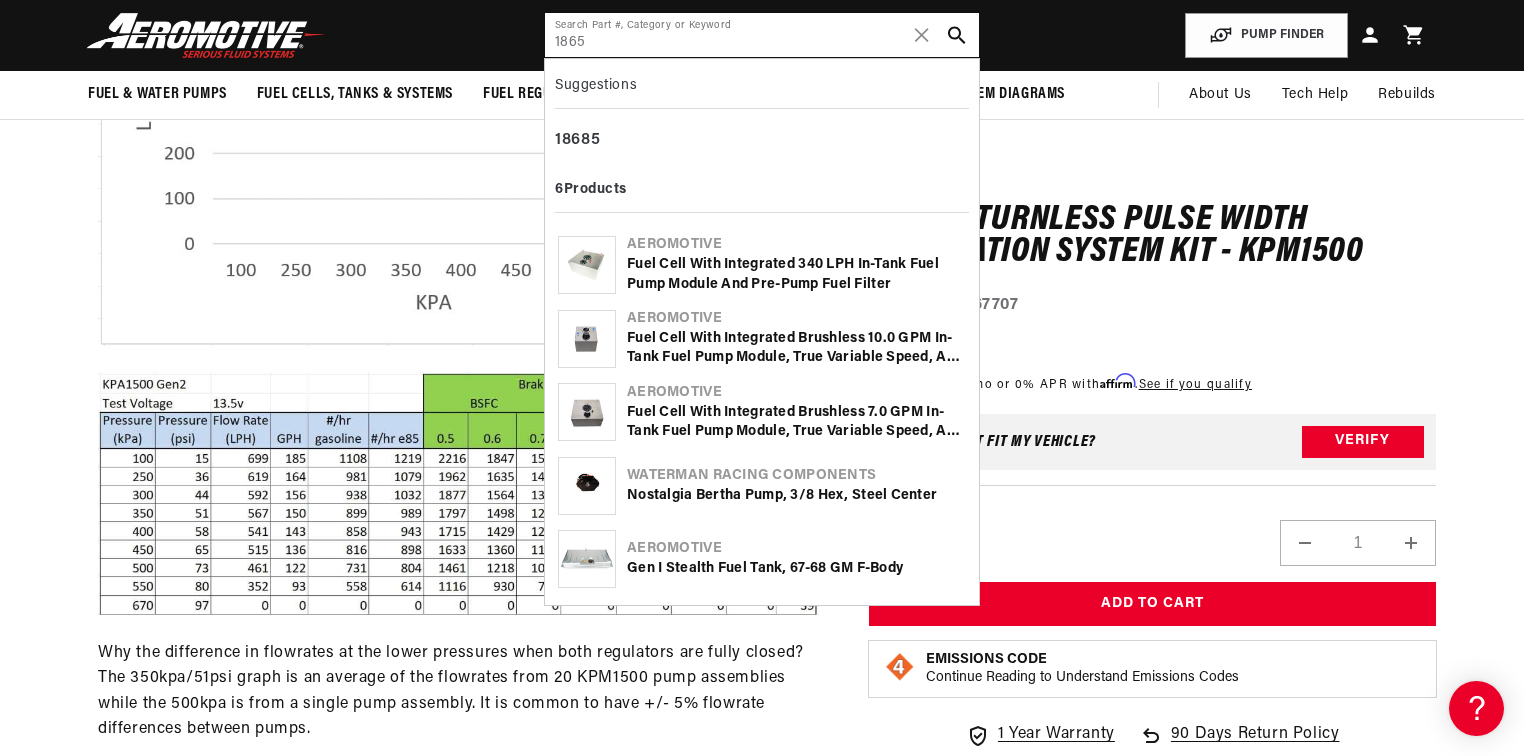 scroll, scrollTop: 0, scrollLeft: 791, axis: horizontal 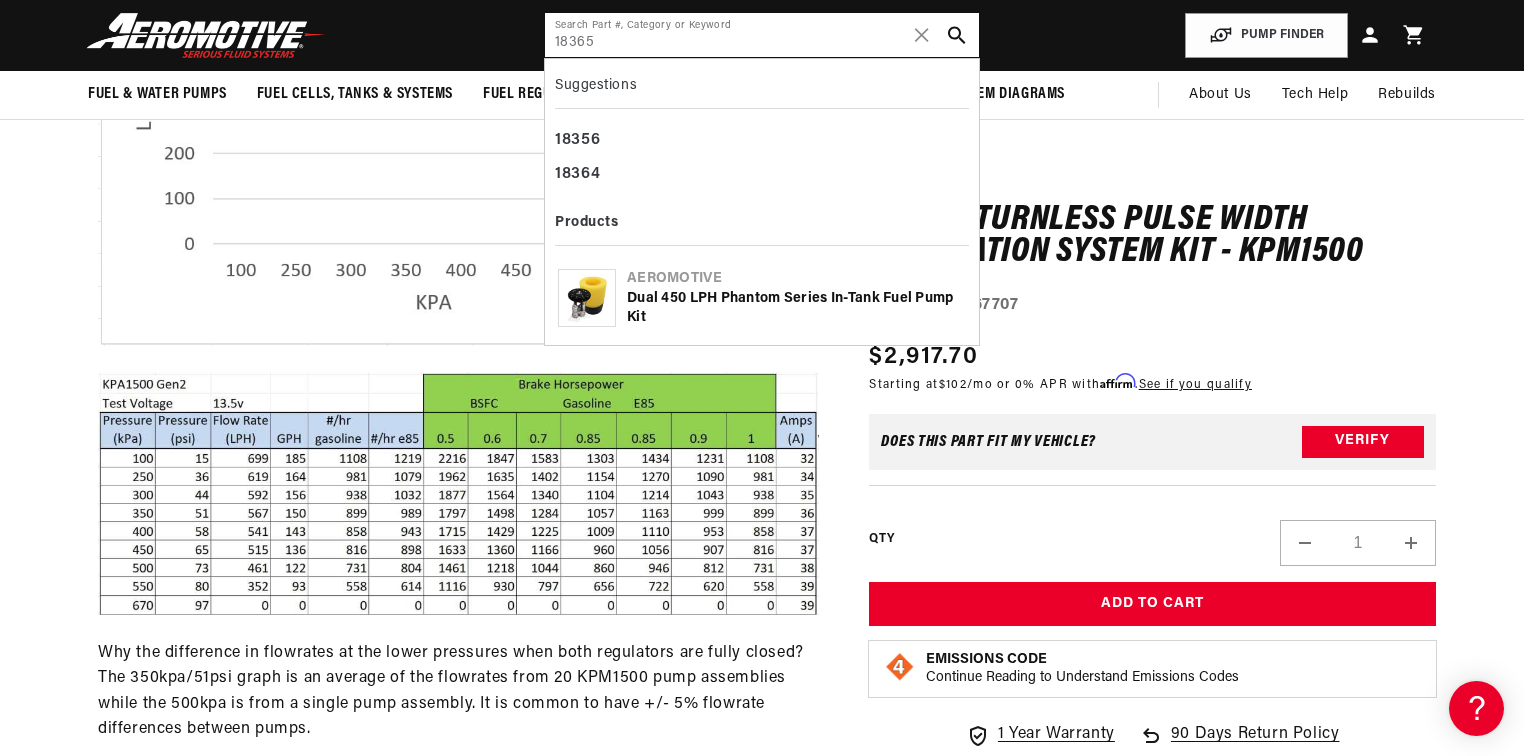 type on "18365" 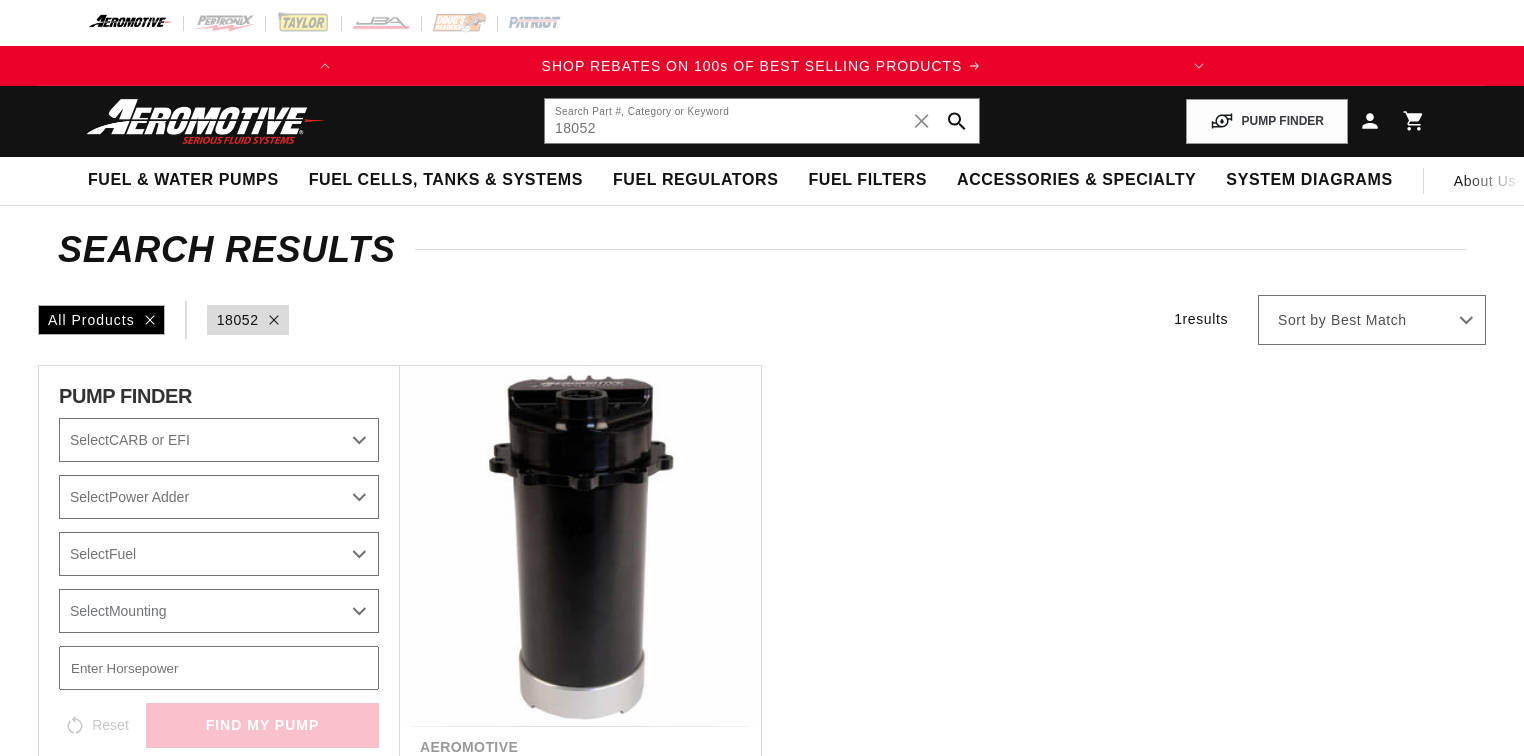 scroll, scrollTop: 0, scrollLeft: 0, axis: both 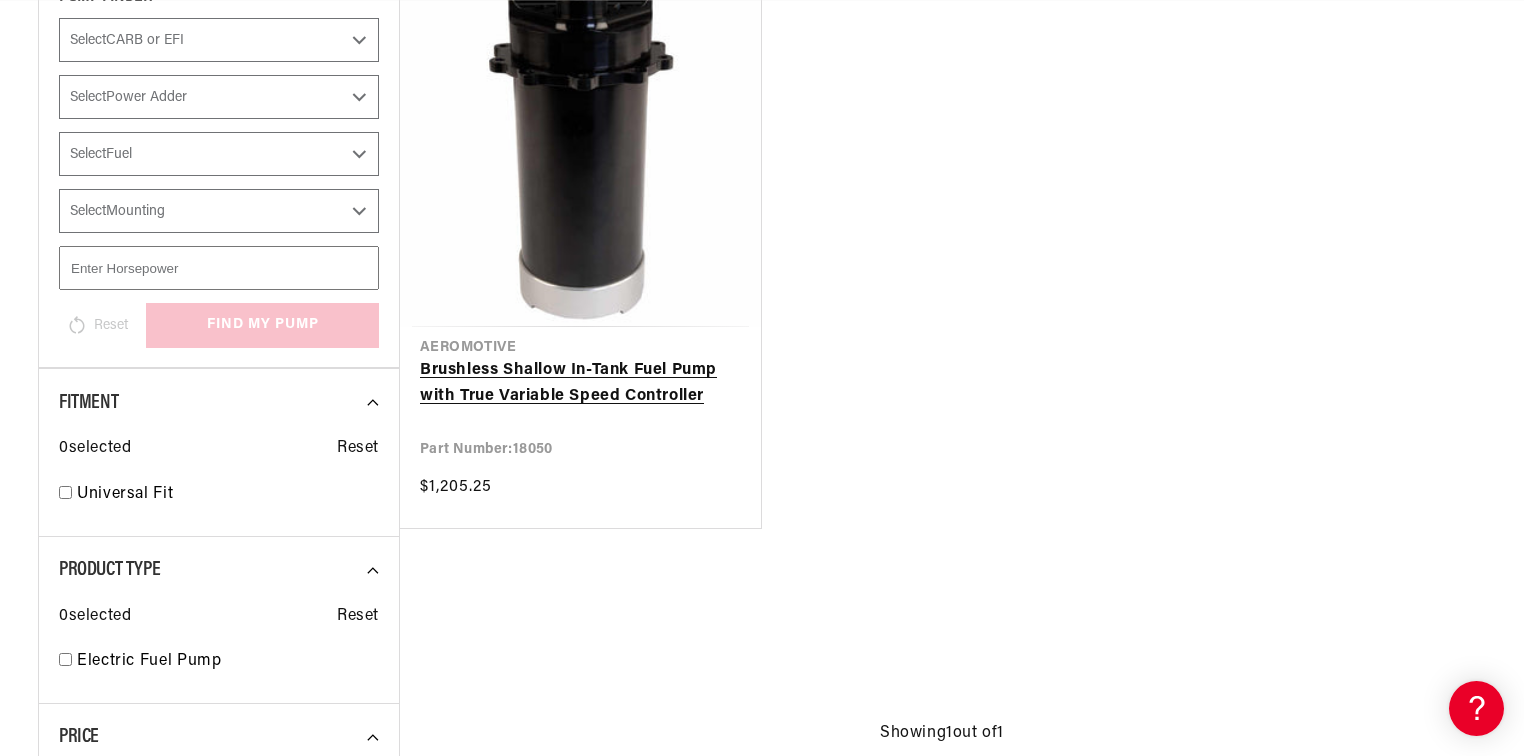 click on "Brushless Shallow In-Tank Fuel Pump with True Variable Speed Controller" at bounding box center (580, 383) 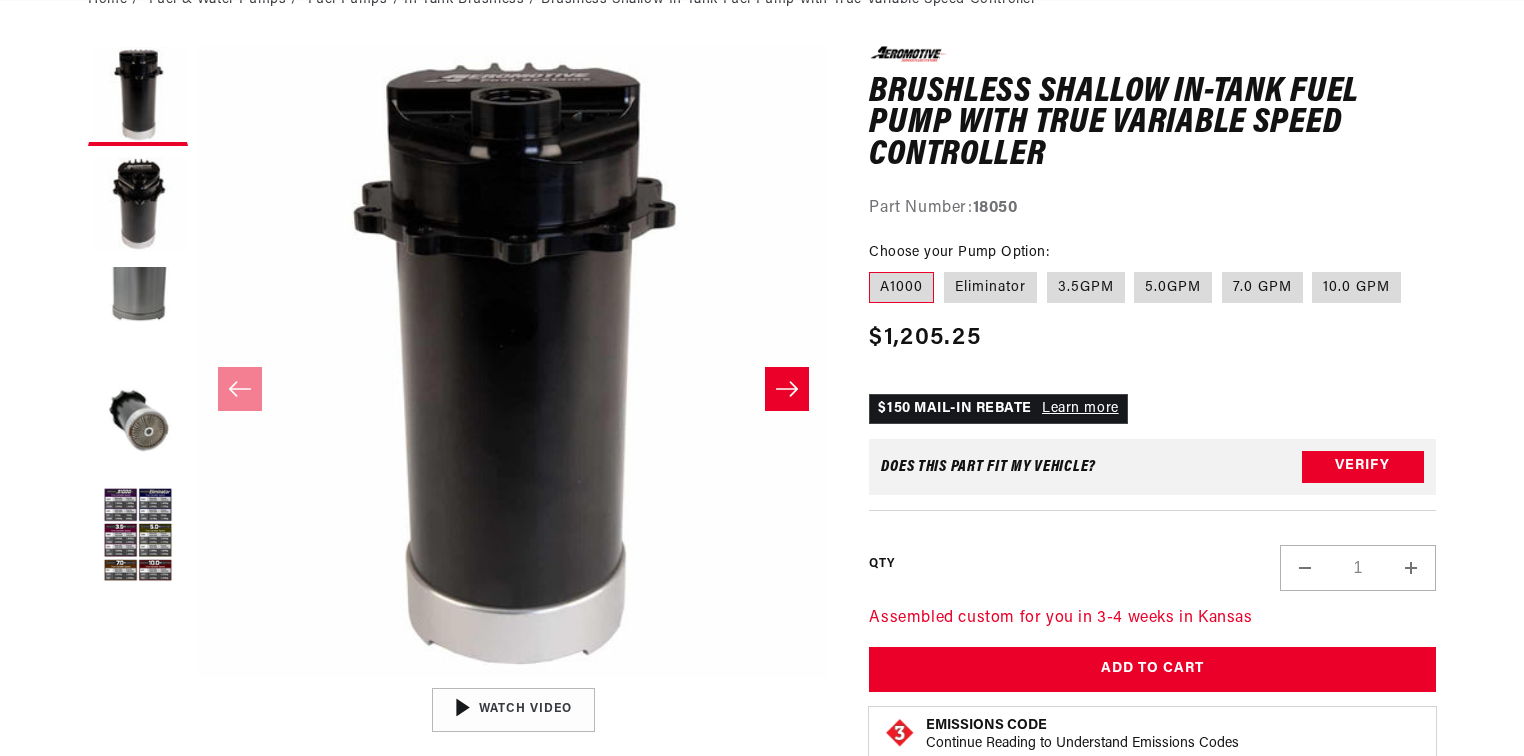 scroll, scrollTop: 240, scrollLeft: 0, axis: vertical 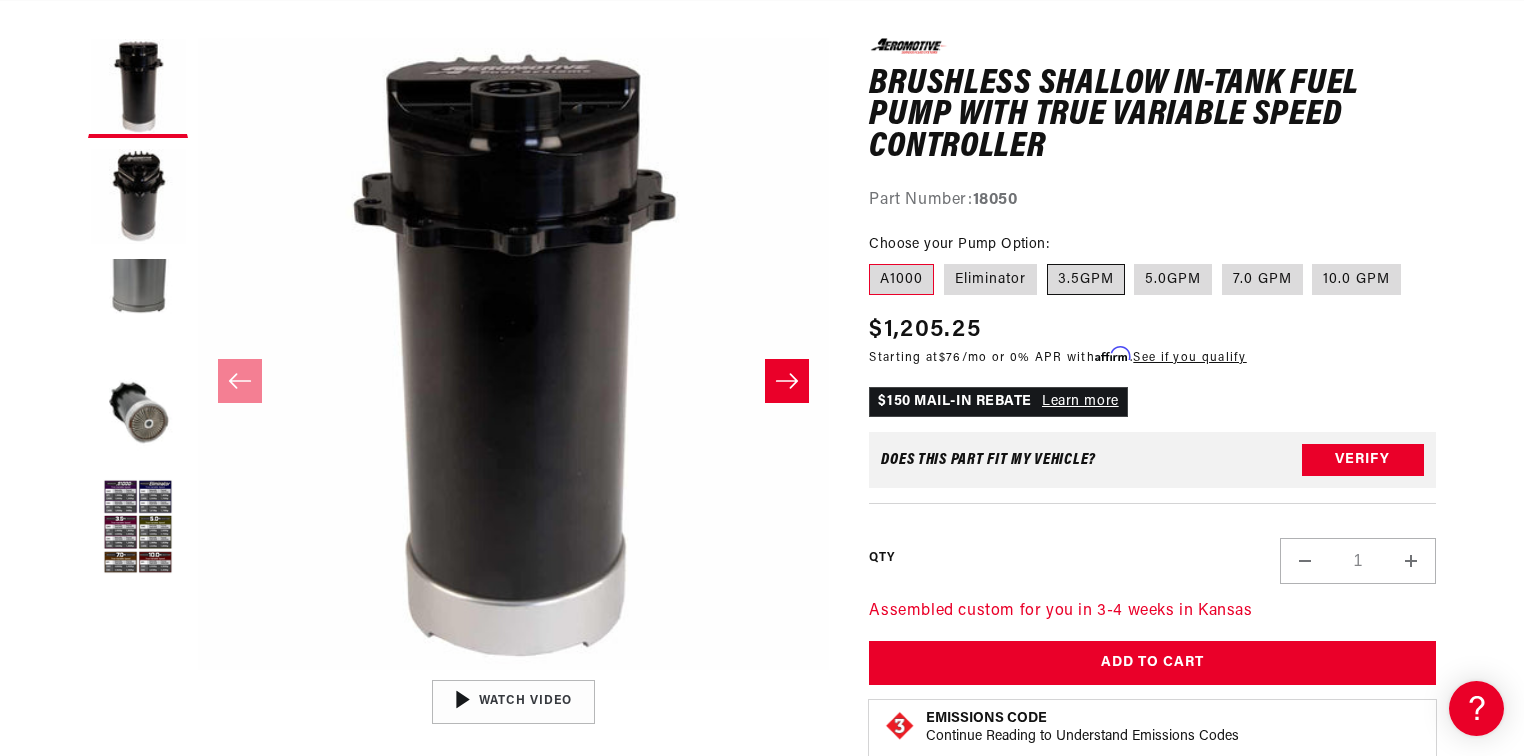 click on "3.5GPM" at bounding box center (1086, 280) 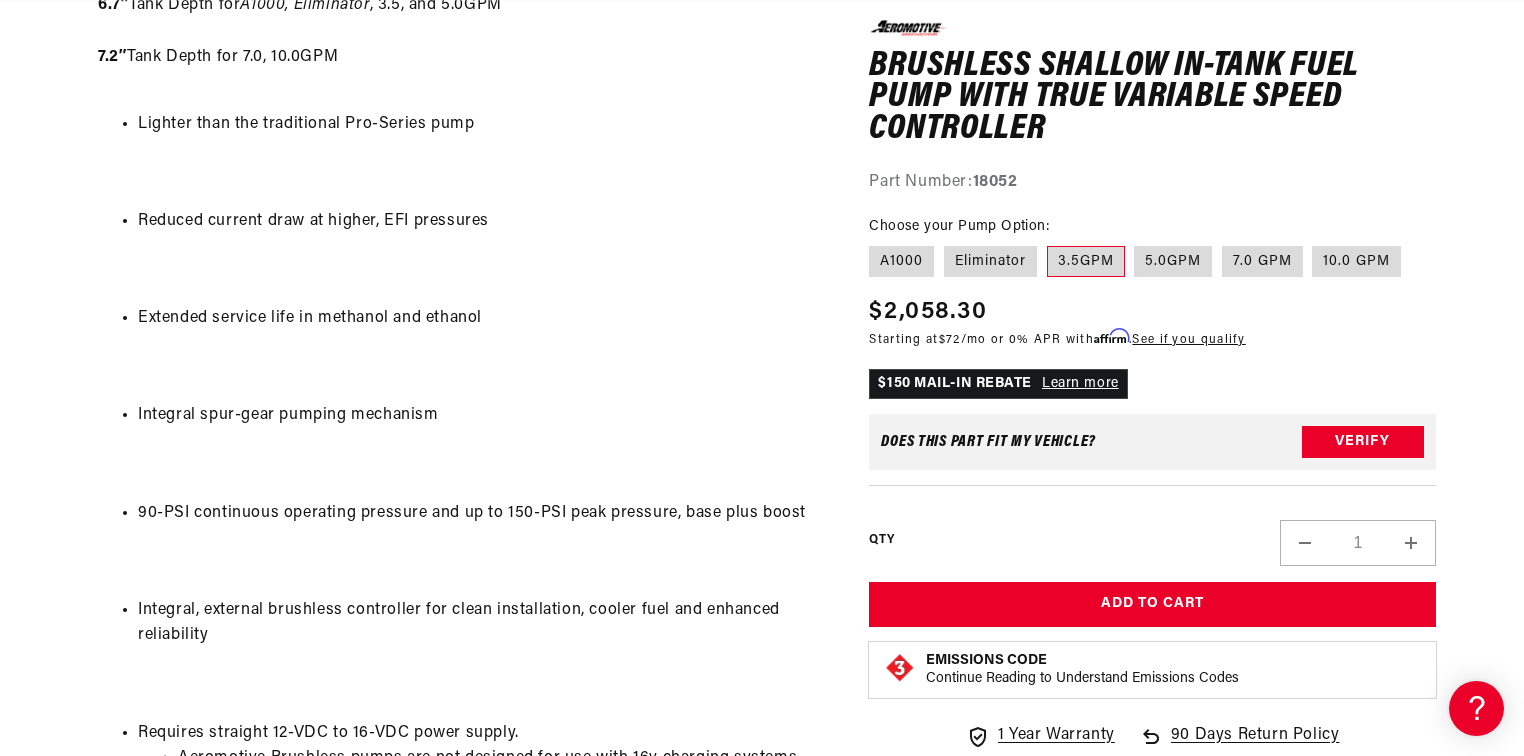 scroll, scrollTop: 560, scrollLeft: 0, axis: vertical 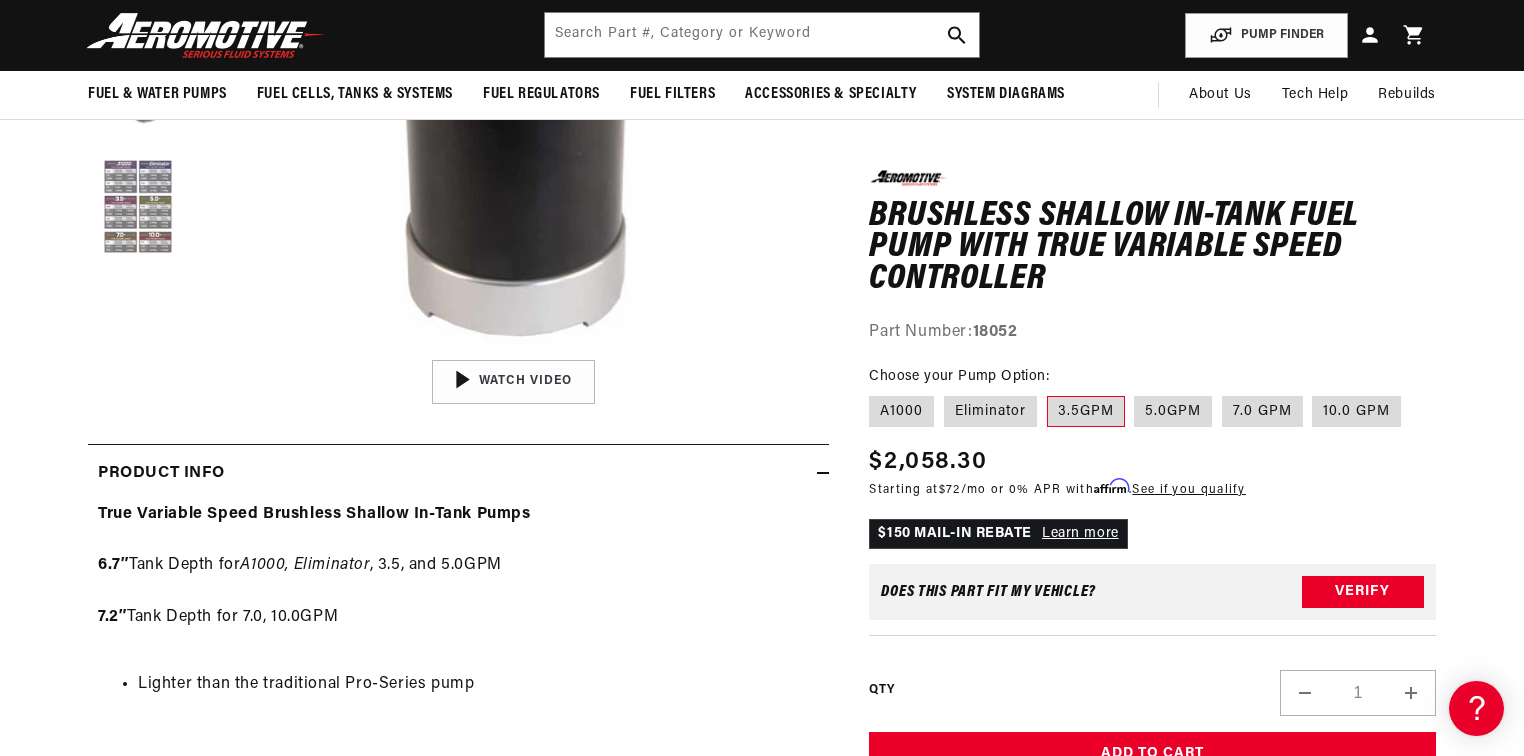 click at bounding box center [138, 208] 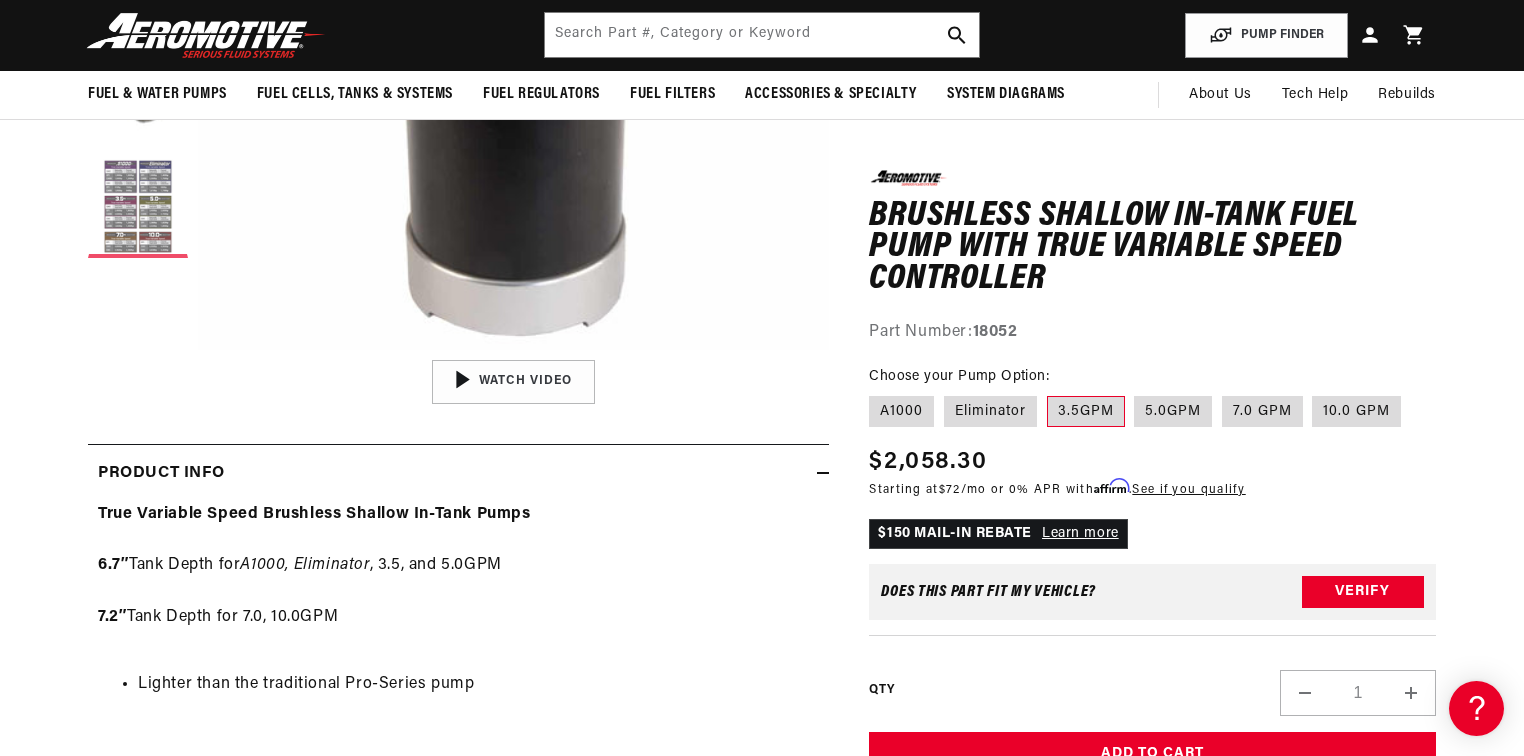 scroll, scrollTop: 0, scrollLeft: 102, axis: horizontal 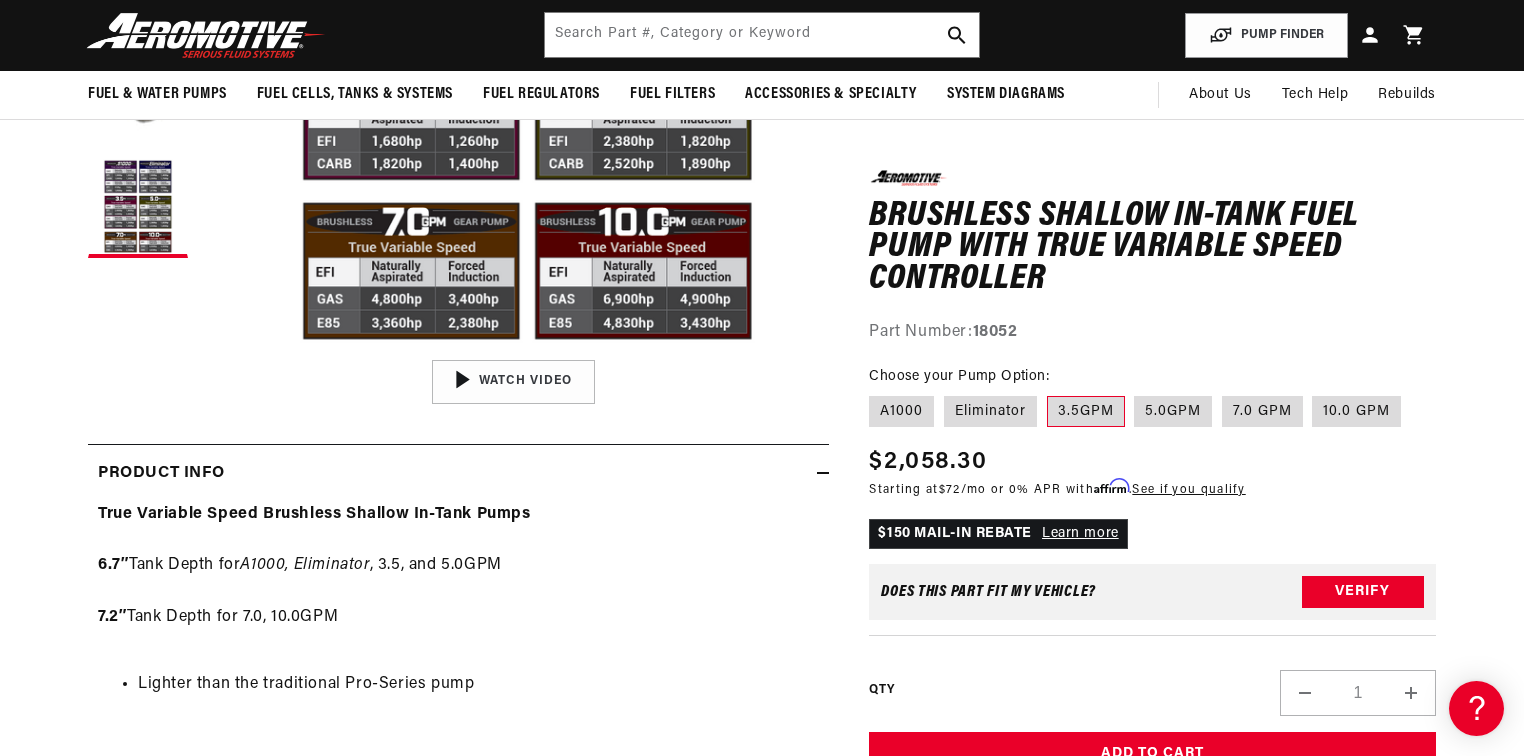 click on "Open media 5 in modal" at bounding box center (212, 350) 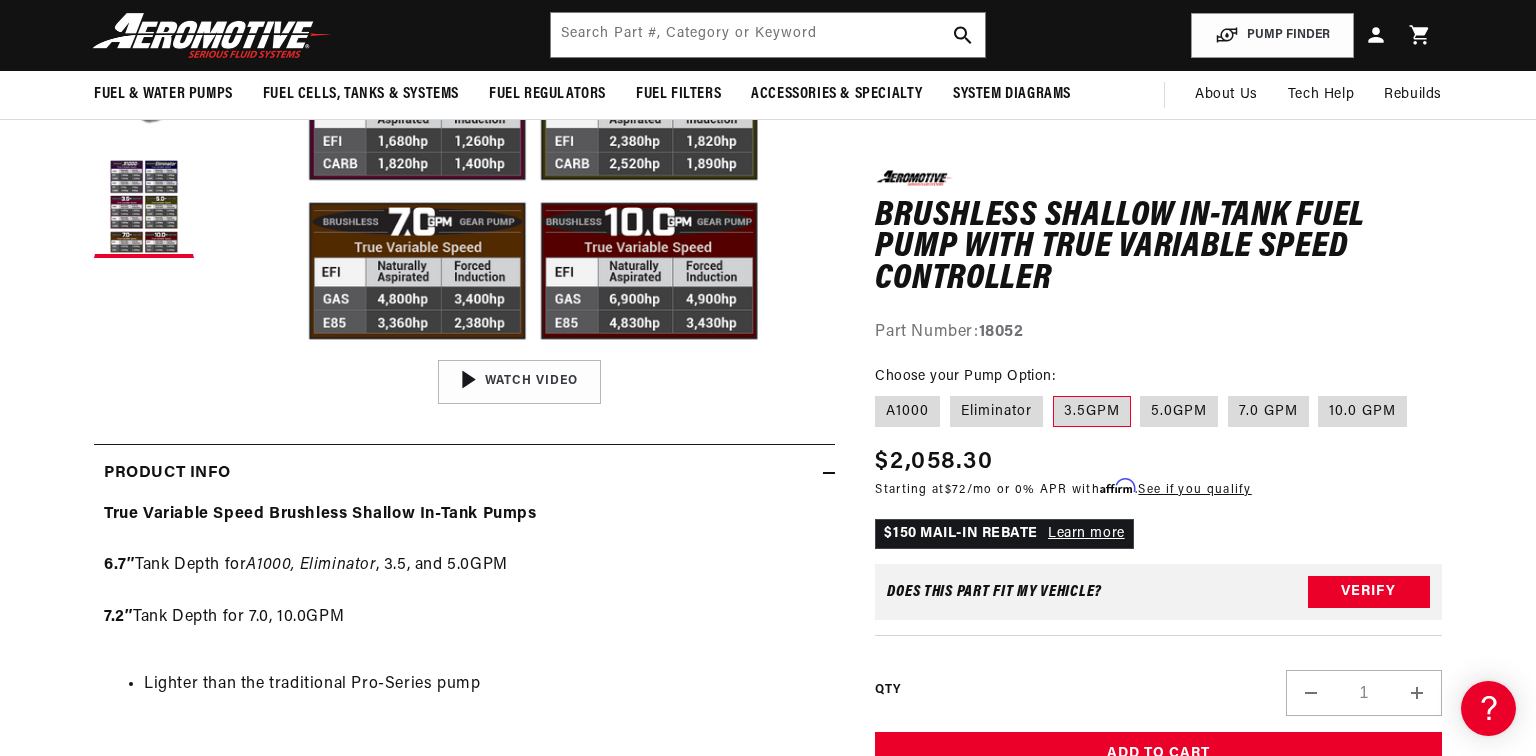 scroll, scrollTop: 0, scrollLeft: 2525, axis: horizontal 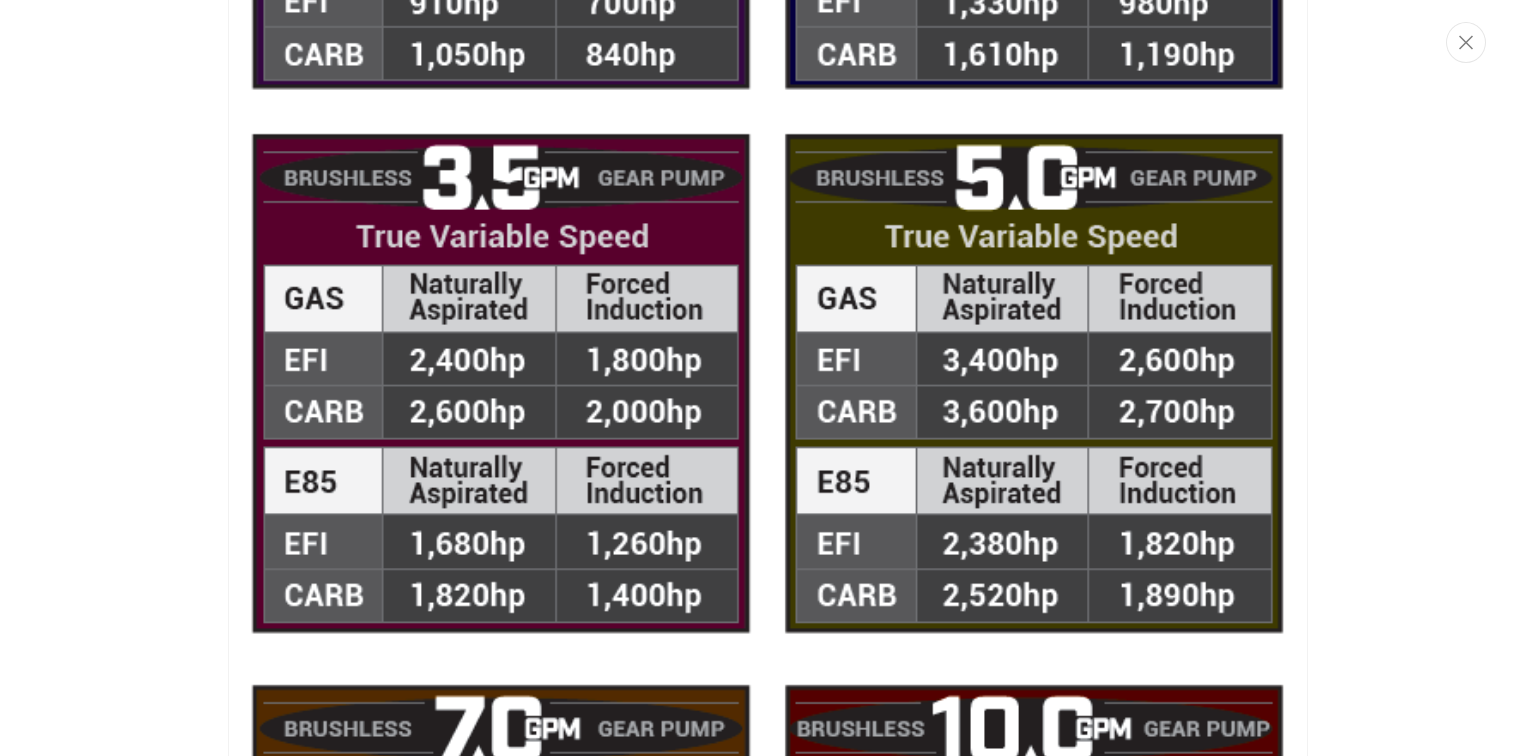 click at bounding box center (768, 378) 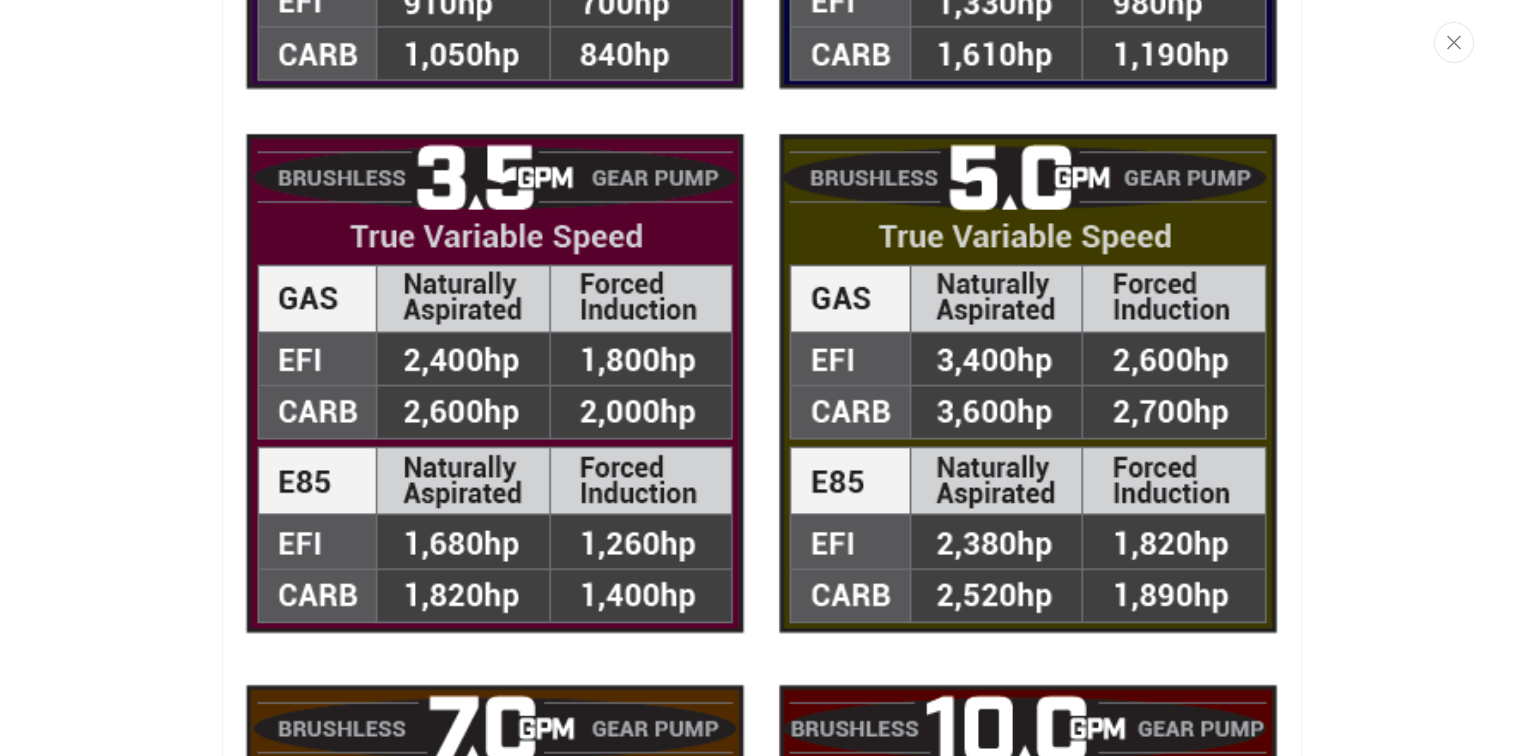 scroll 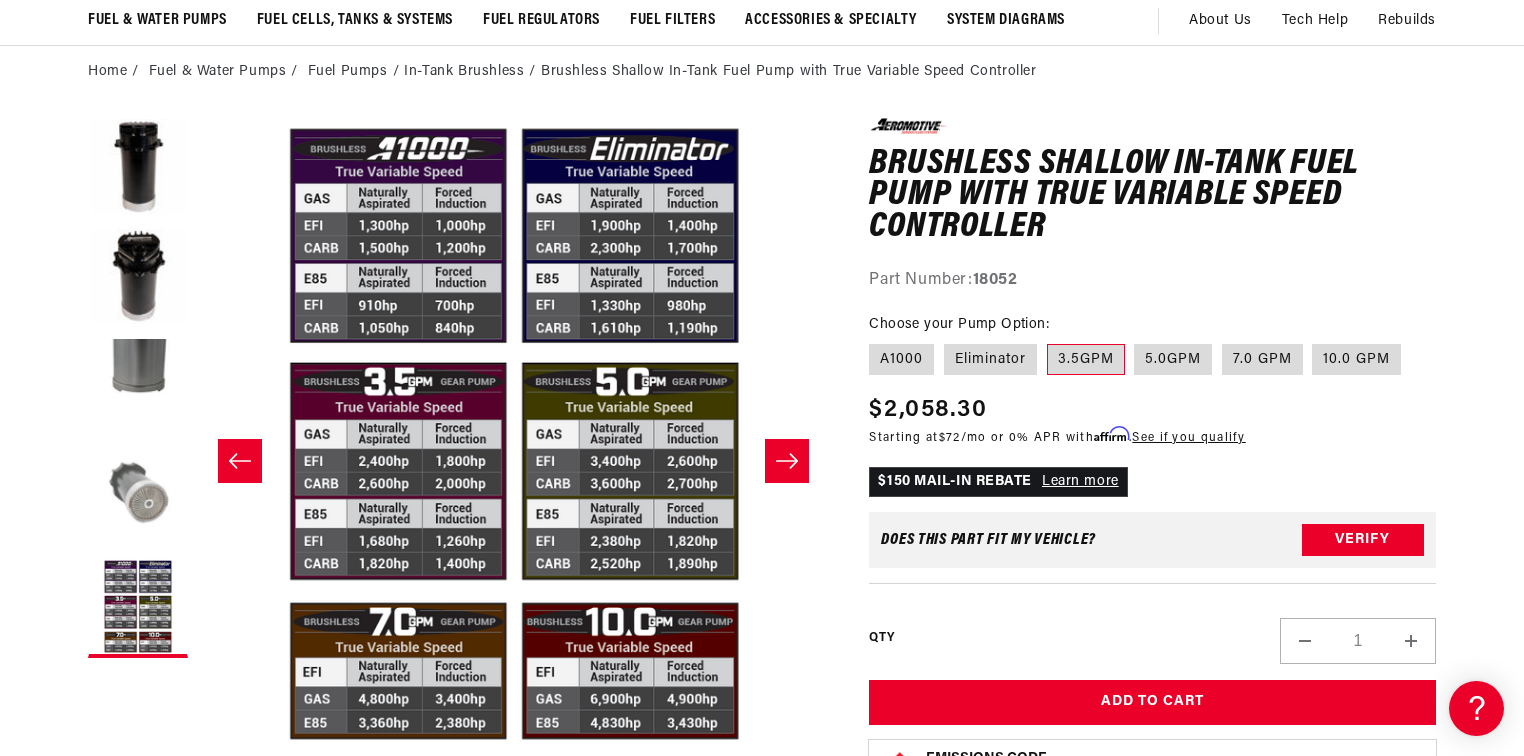 click at bounding box center (138, 498) 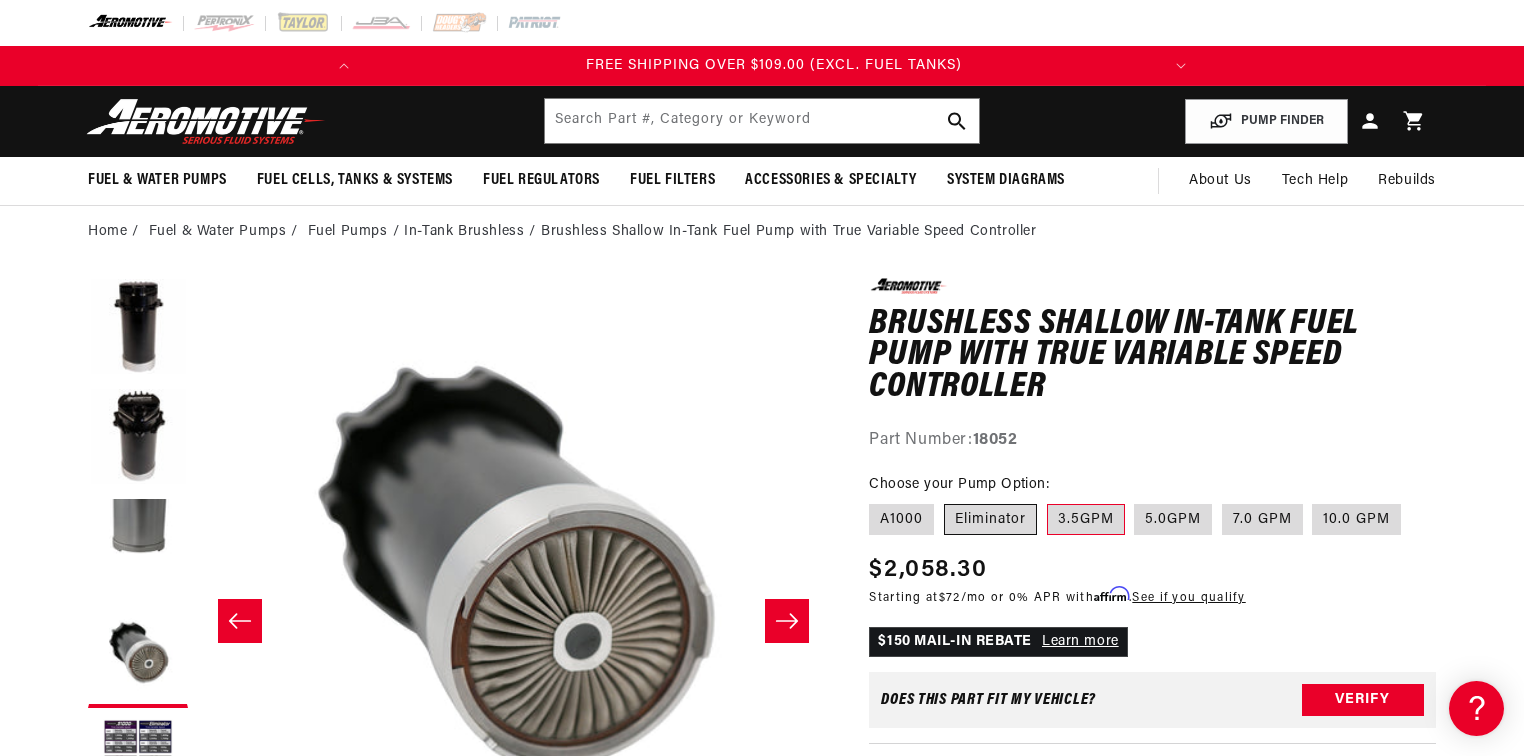 scroll, scrollTop: 0, scrollLeft: 791, axis: horizontal 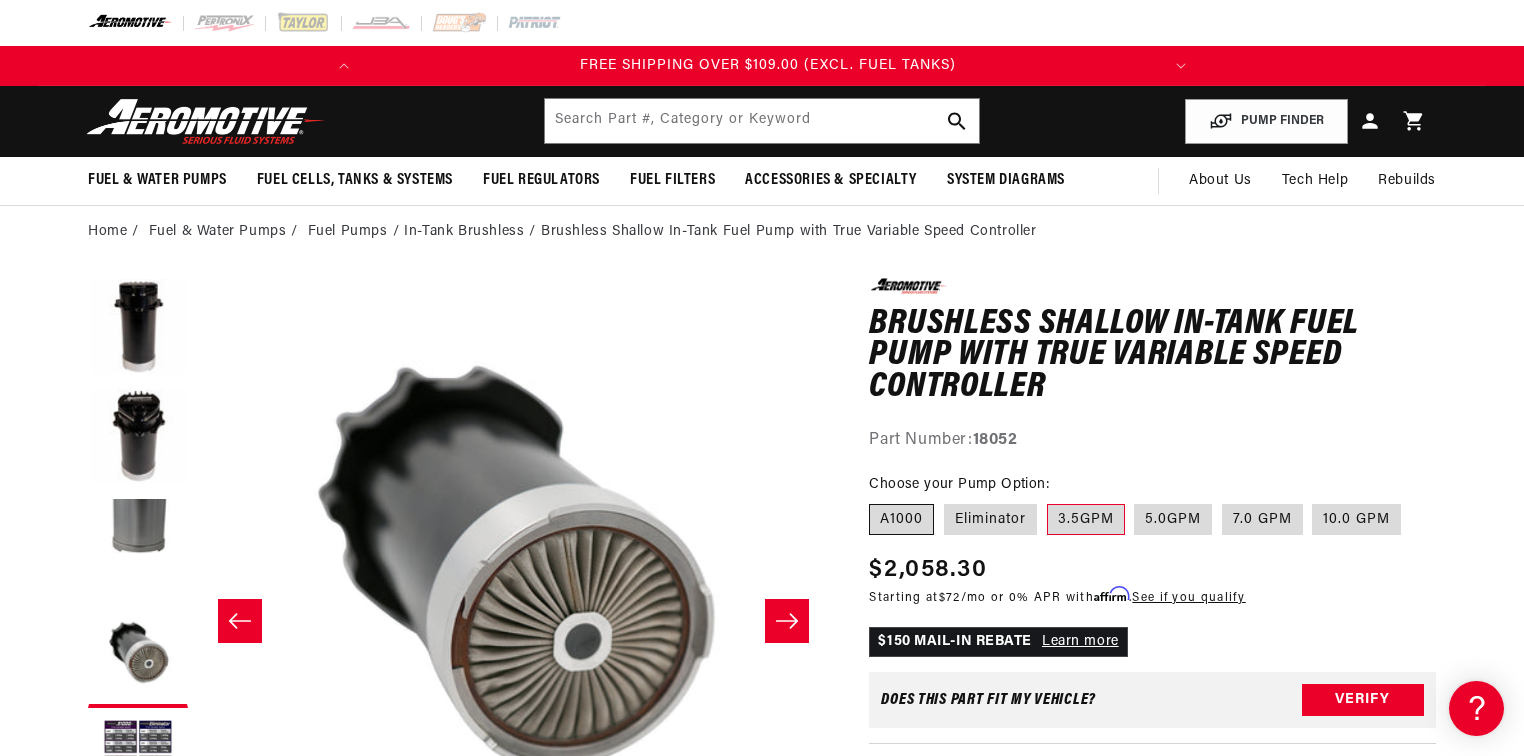 click on "A1000" at bounding box center [901, 520] 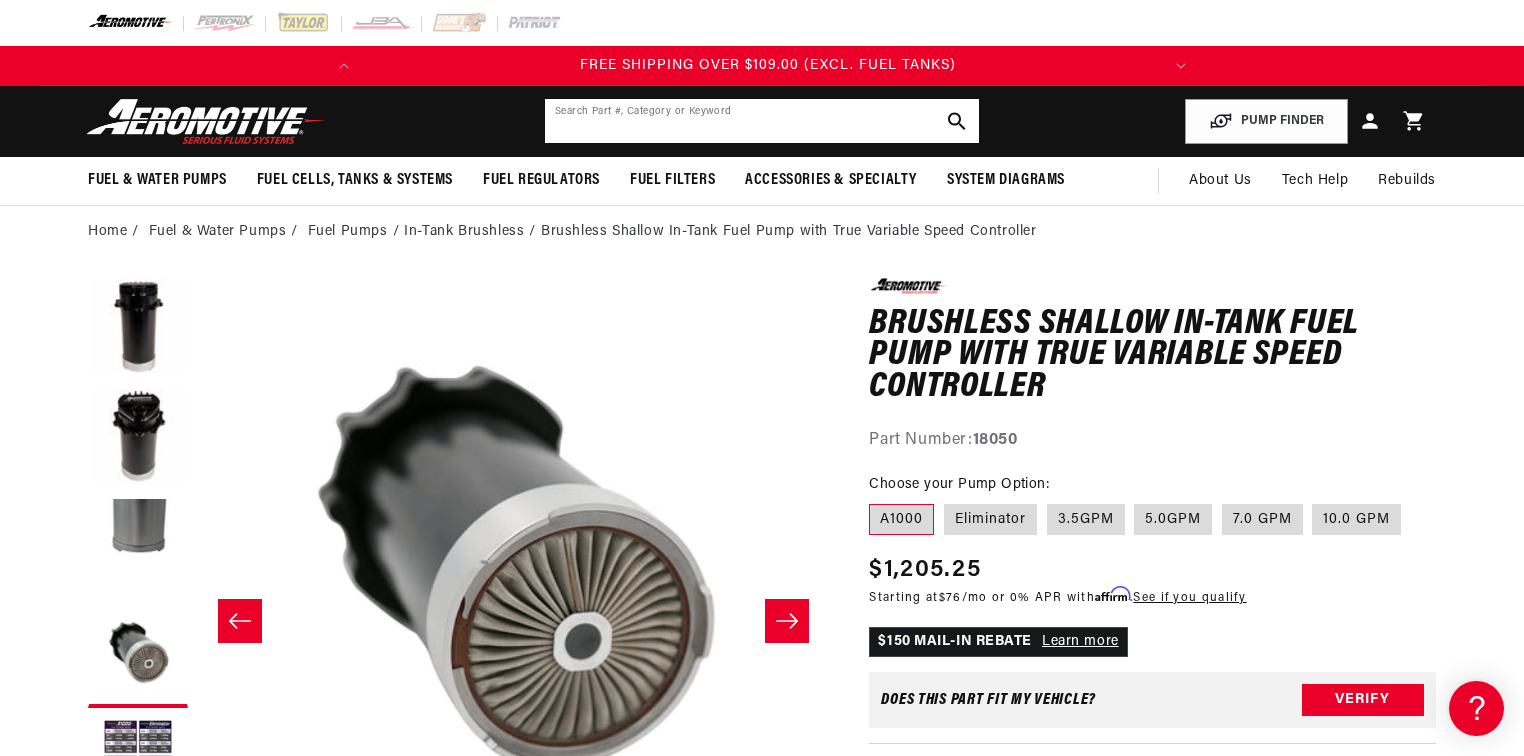 click 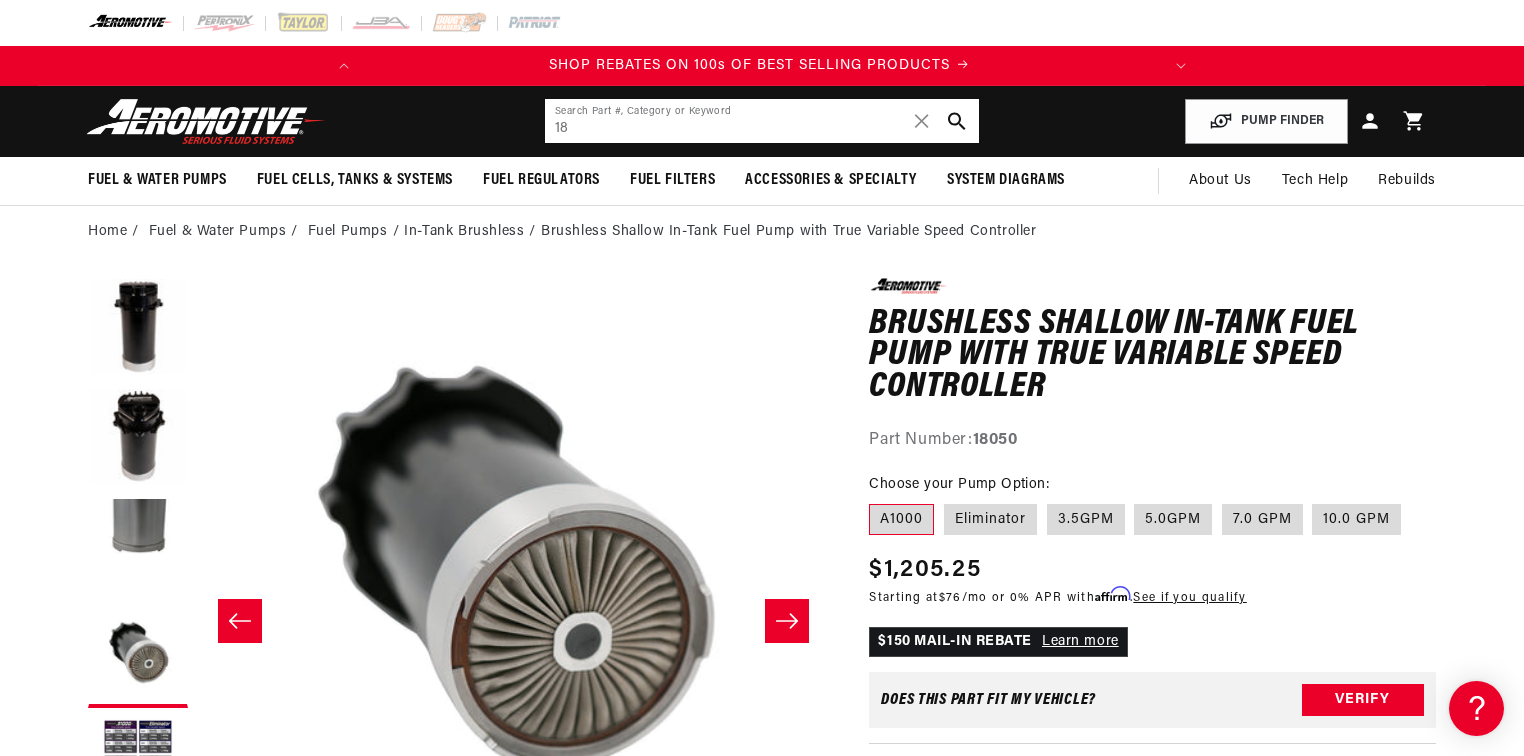 scroll, scrollTop: 0, scrollLeft: 0, axis: both 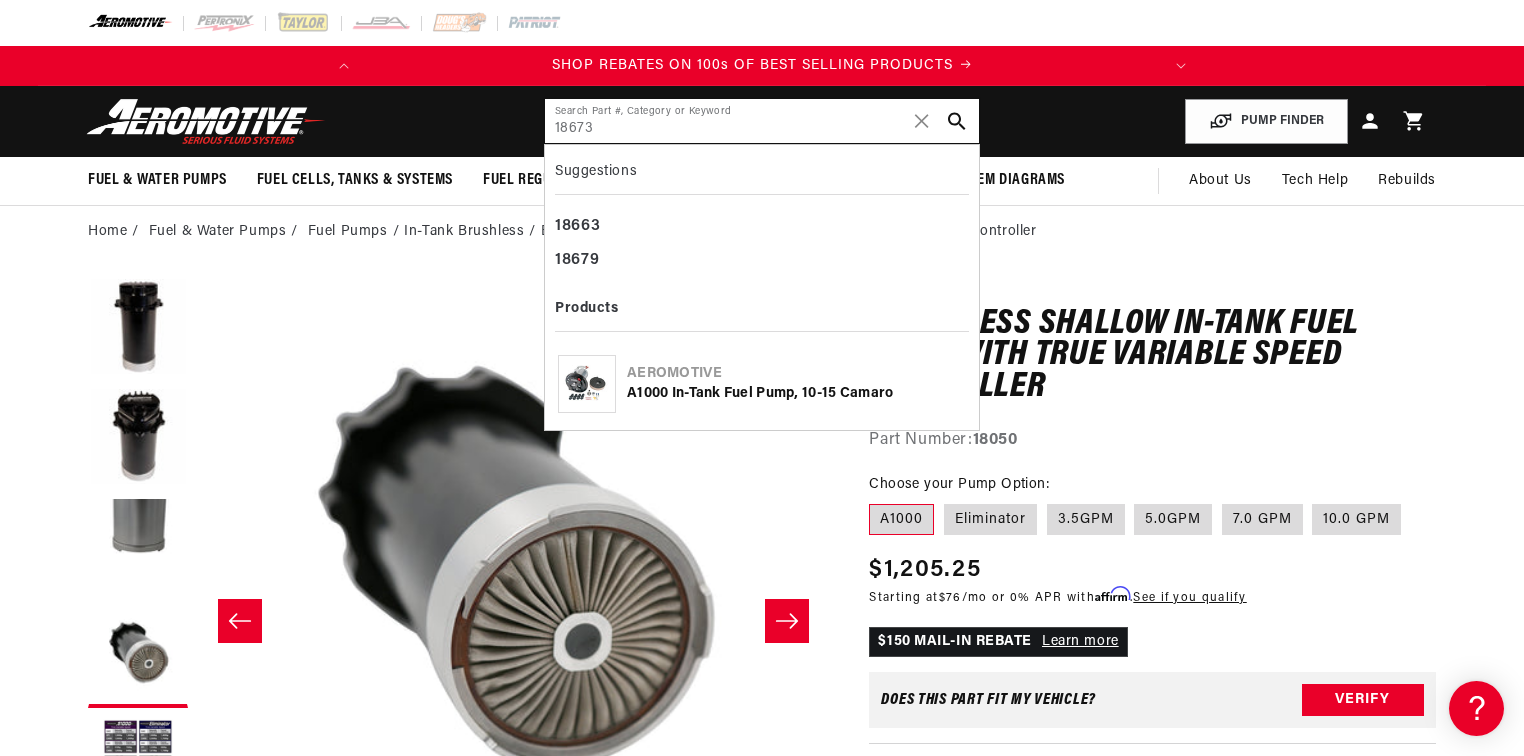 type on "18673" 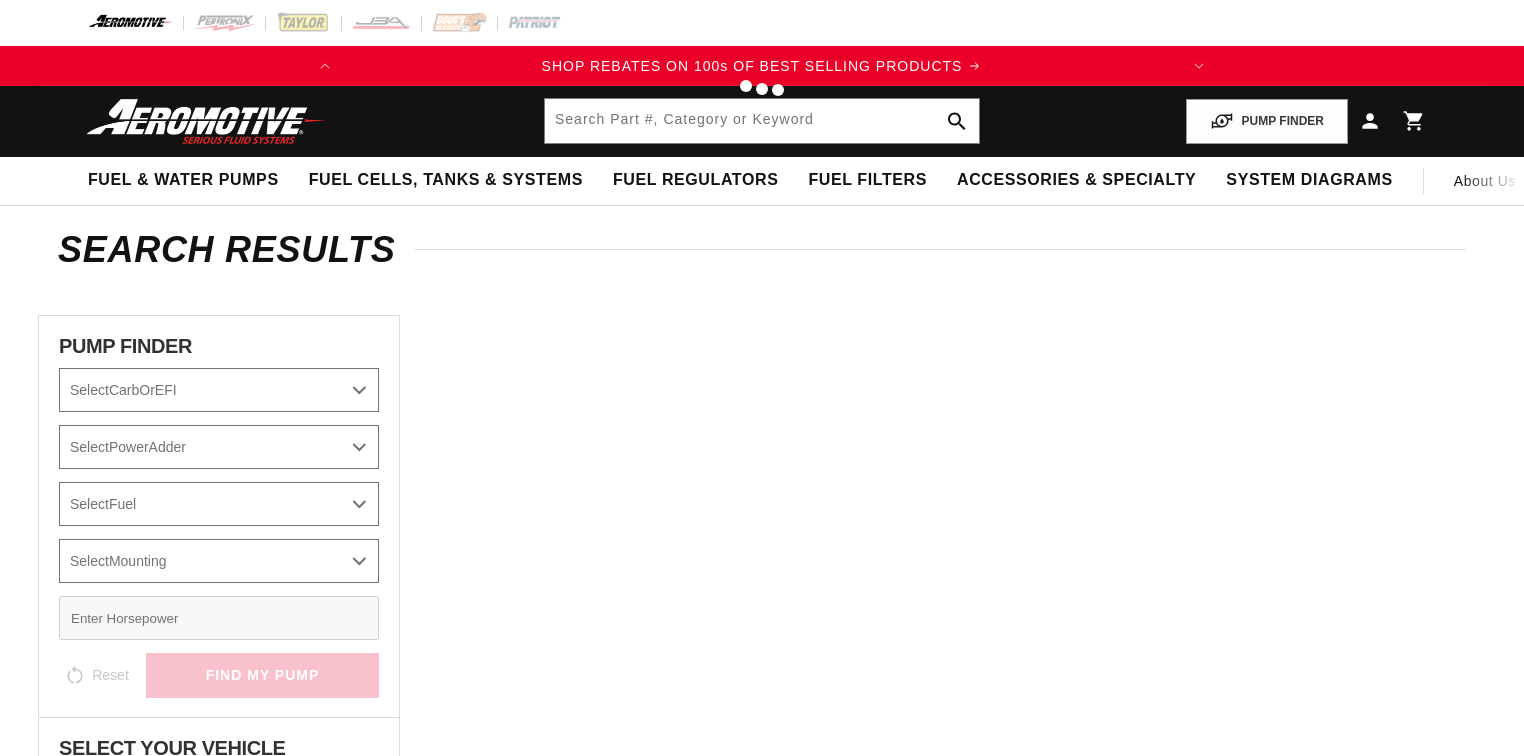 scroll, scrollTop: 0, scrollLeft: 0, axis: both 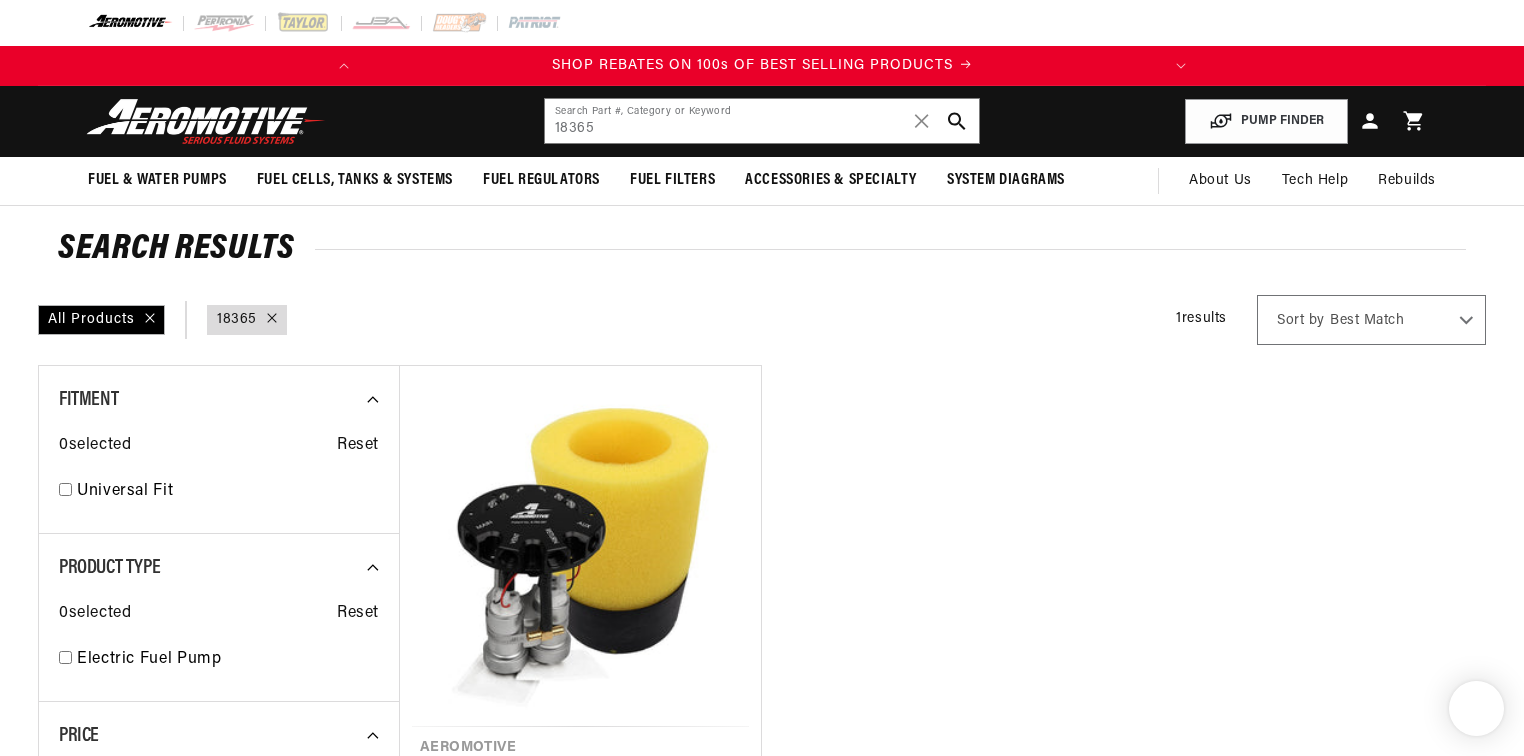 click on "Dual 450 LPH Phantom Series In-Tank Fuel Pump Kit" at bounding box center (580, 783) 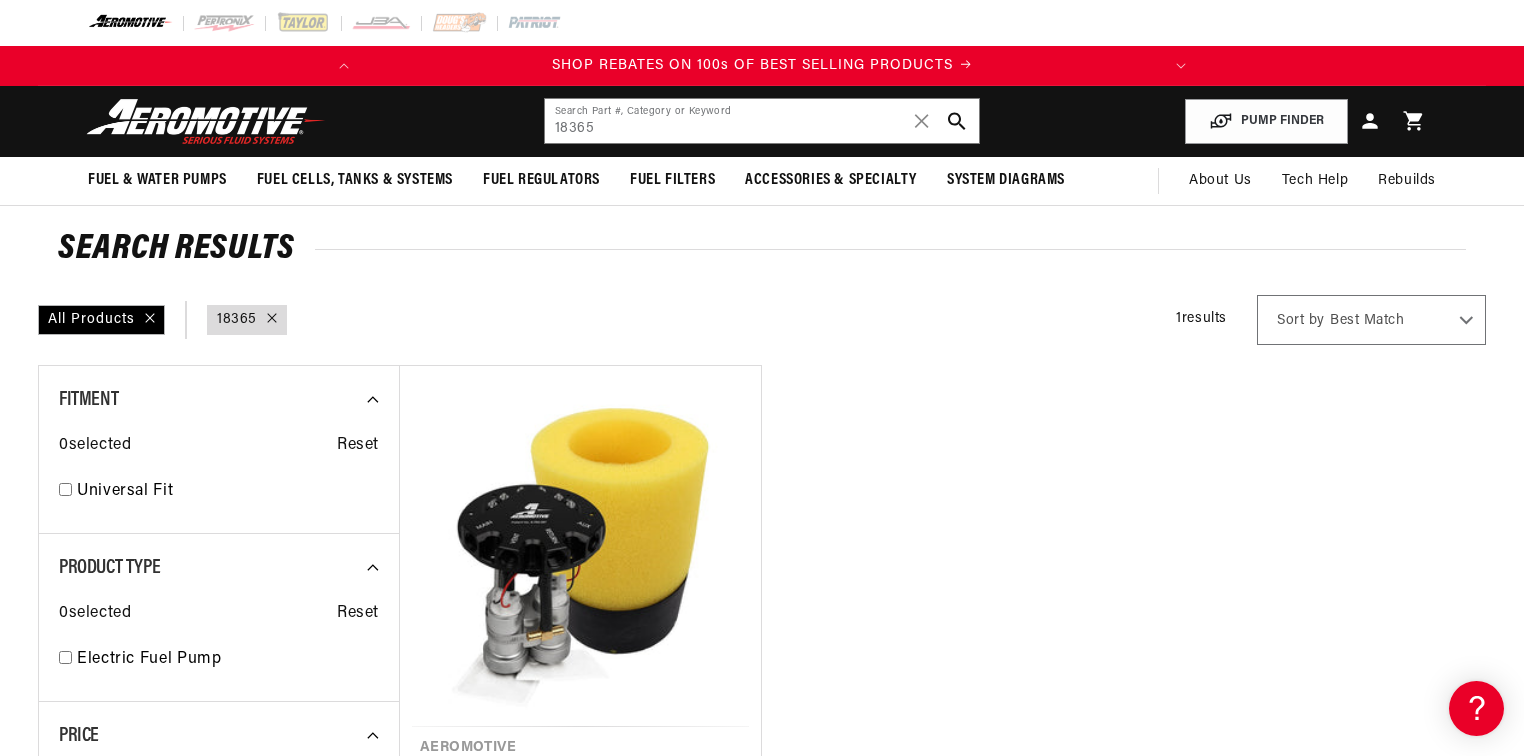 scroll, scrollTop: 0, scrollLeft: 0, axis: both 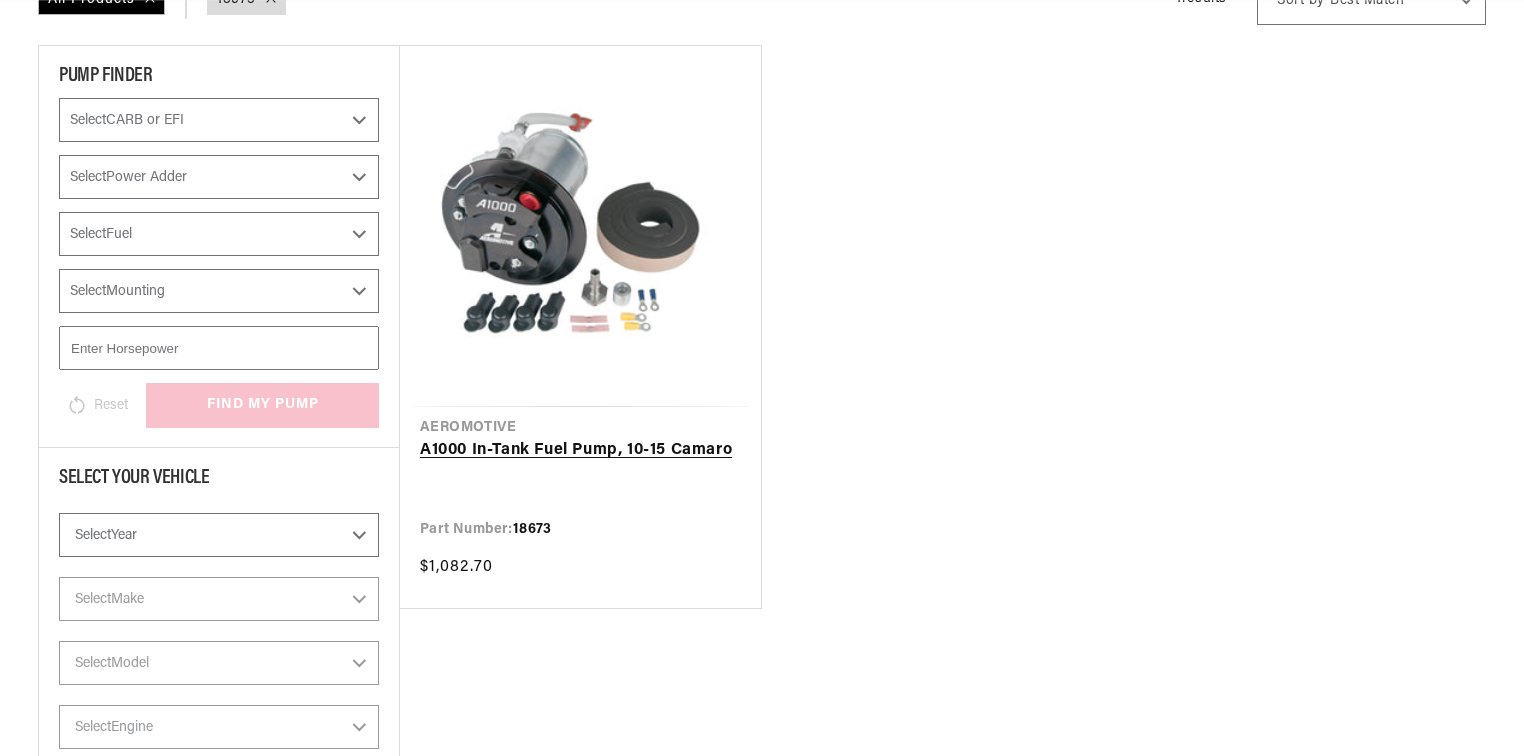 click on "A1000 In-Tank Fuel Pump, 10-15 Camaro" at bounding box center [580, 451] 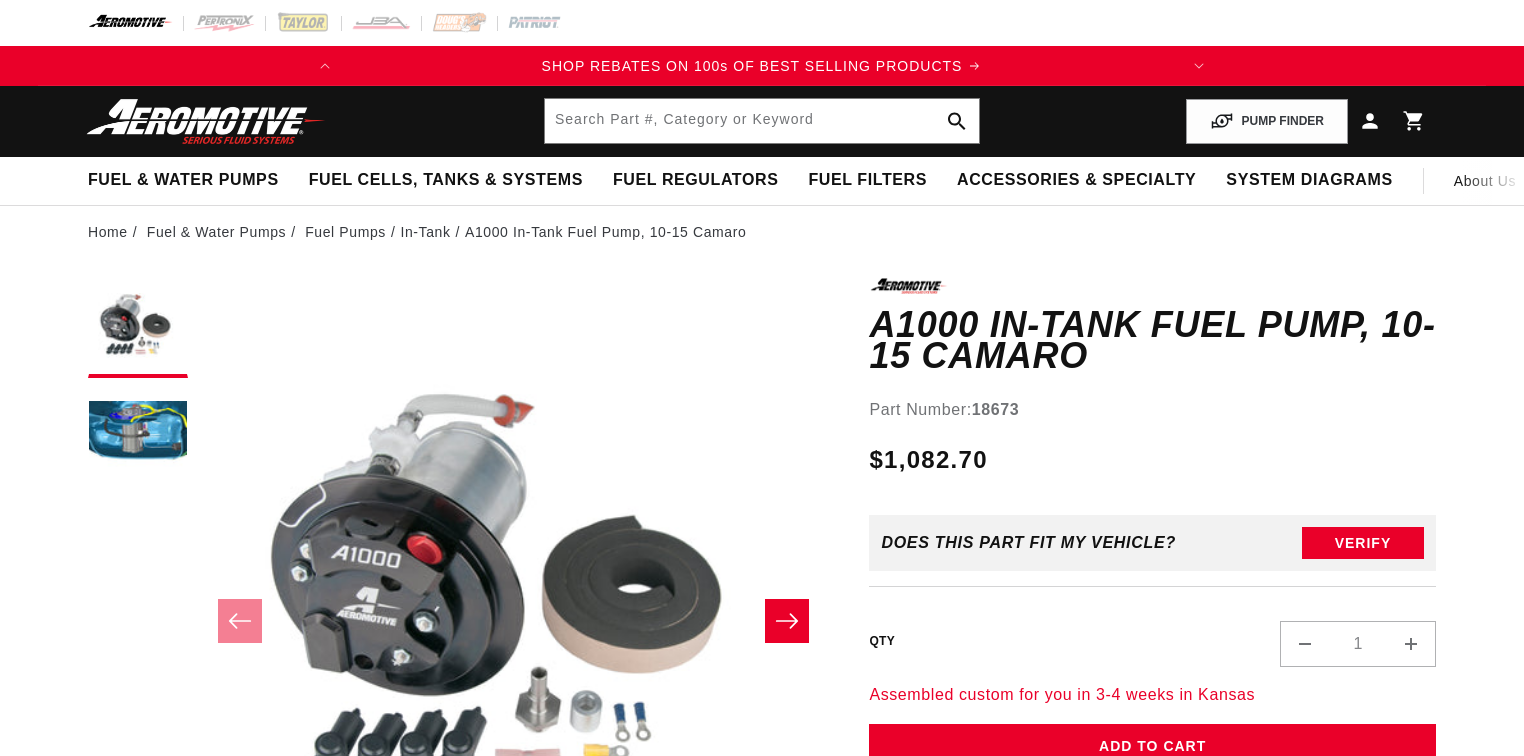 scroll, scrollTop: 0, scrollLeft: 0, axis: both 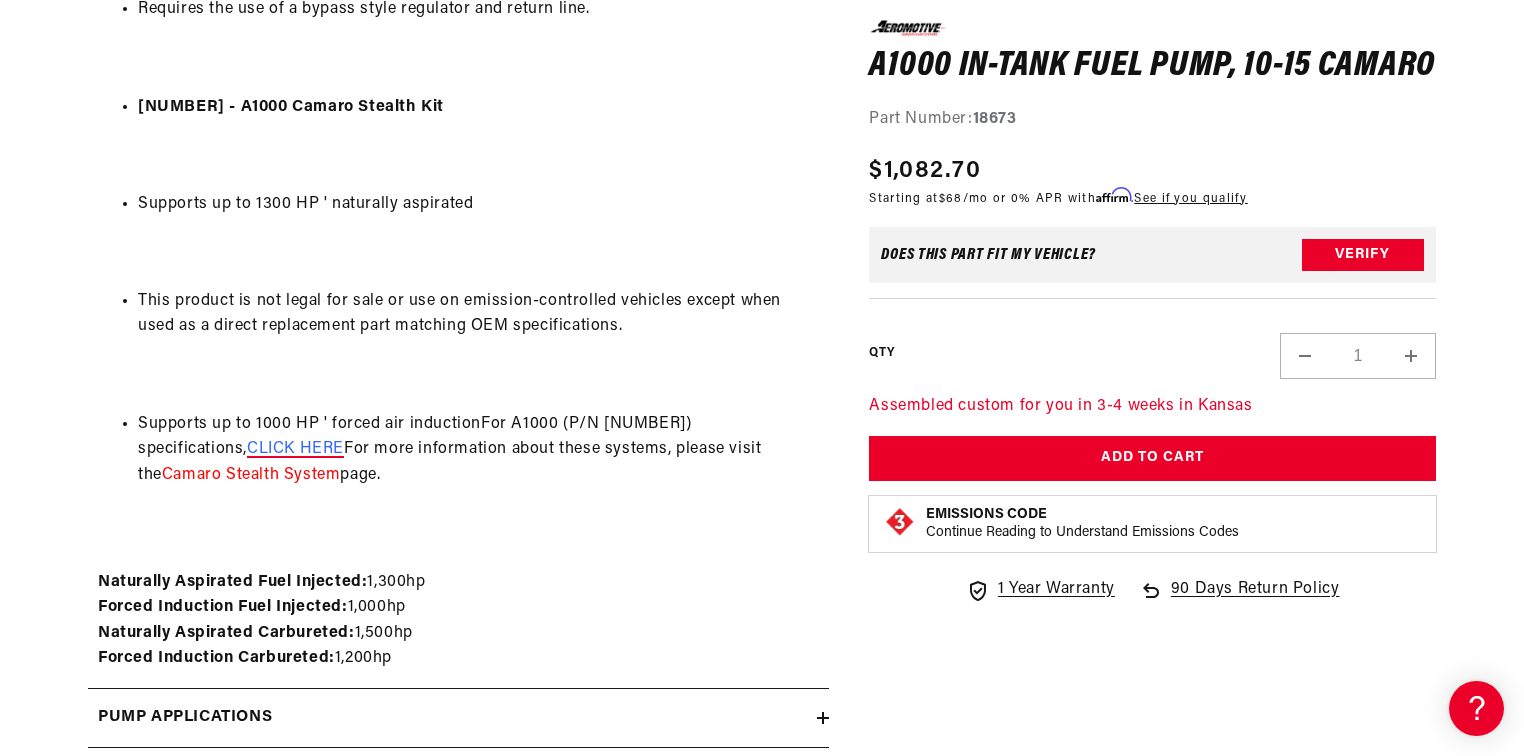 click on "CLICK HERE" at bounding box center [295, 449] 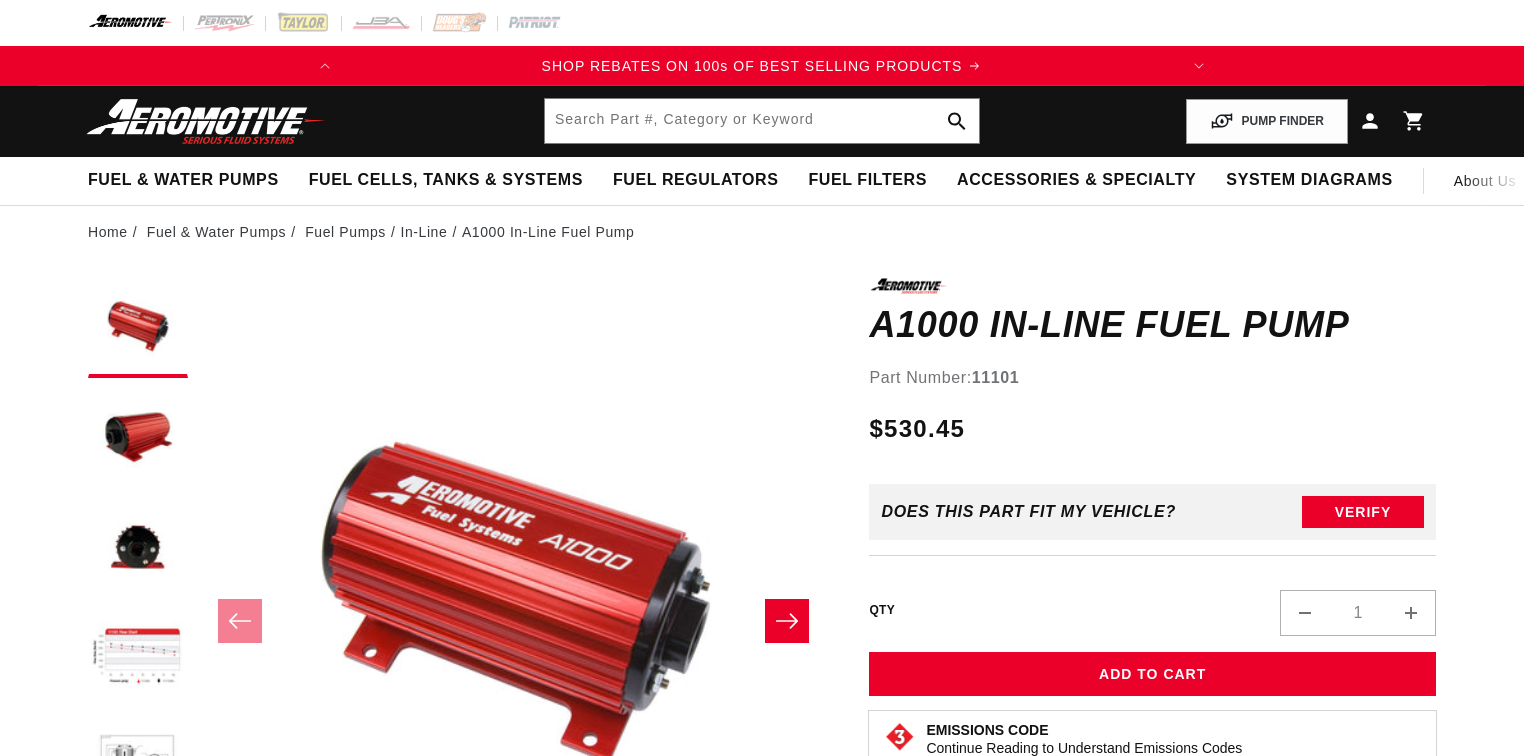 scroll, scrollTop: 0, scrollLeft: 0, axis: both 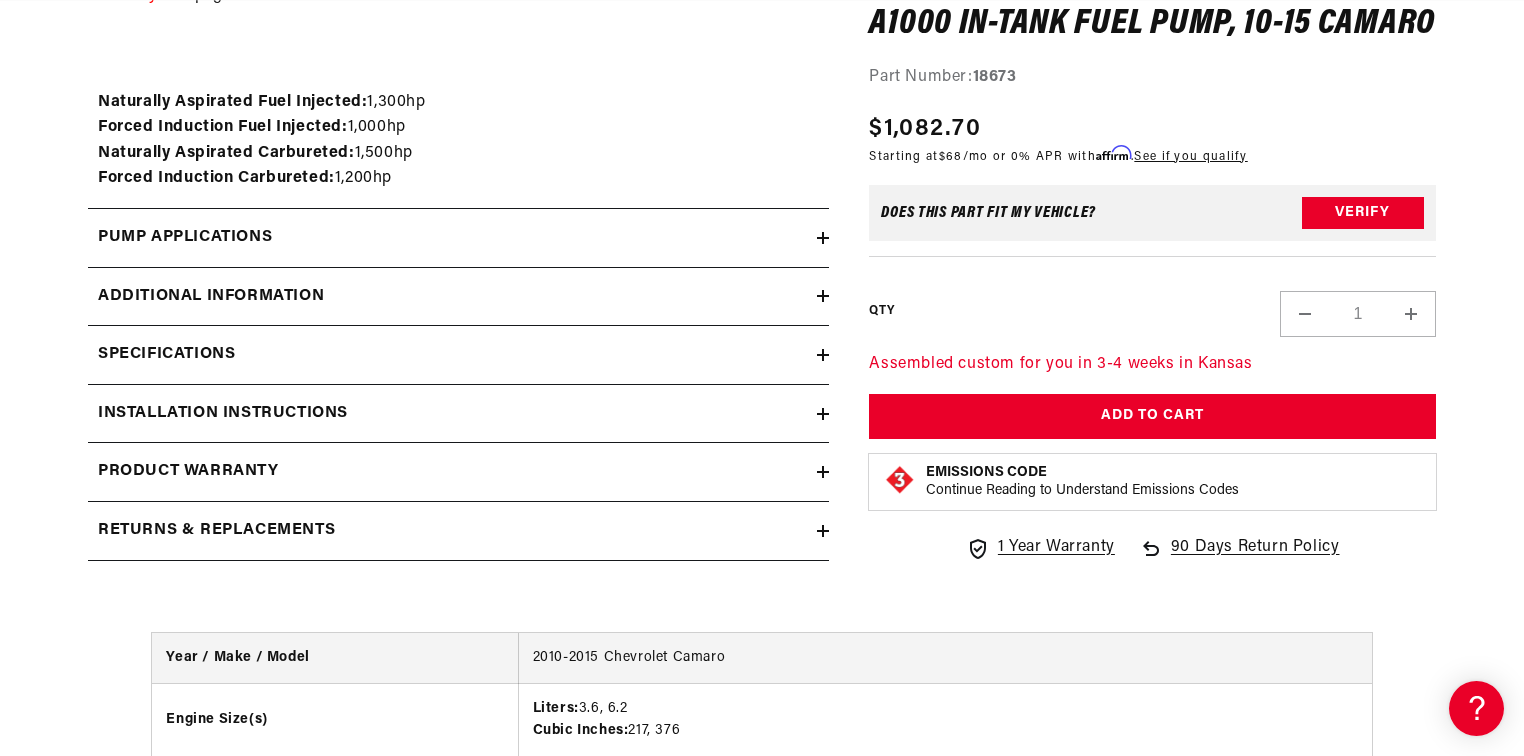 click 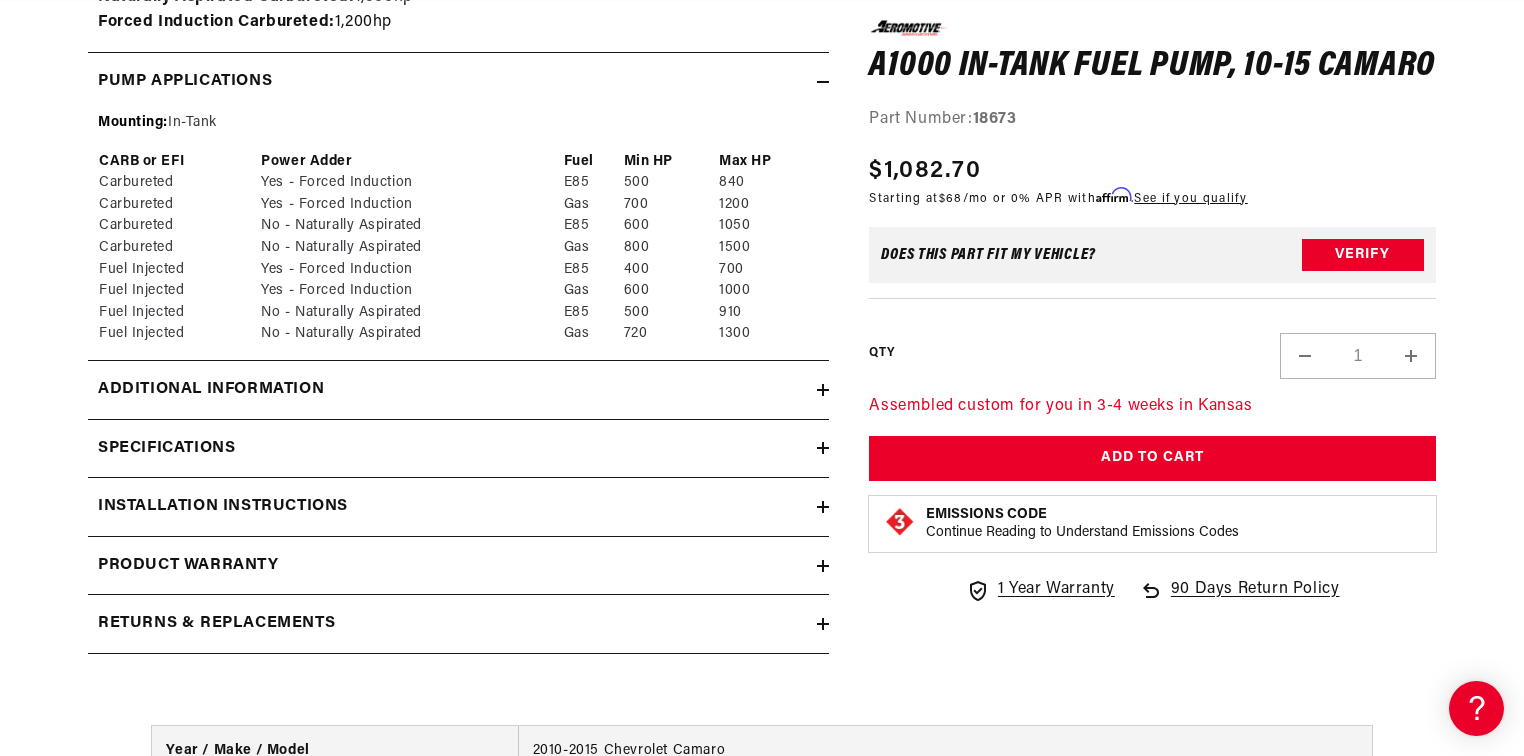 scroll, scrollTop: 2560, scrollLeft: 0, axis: vertical 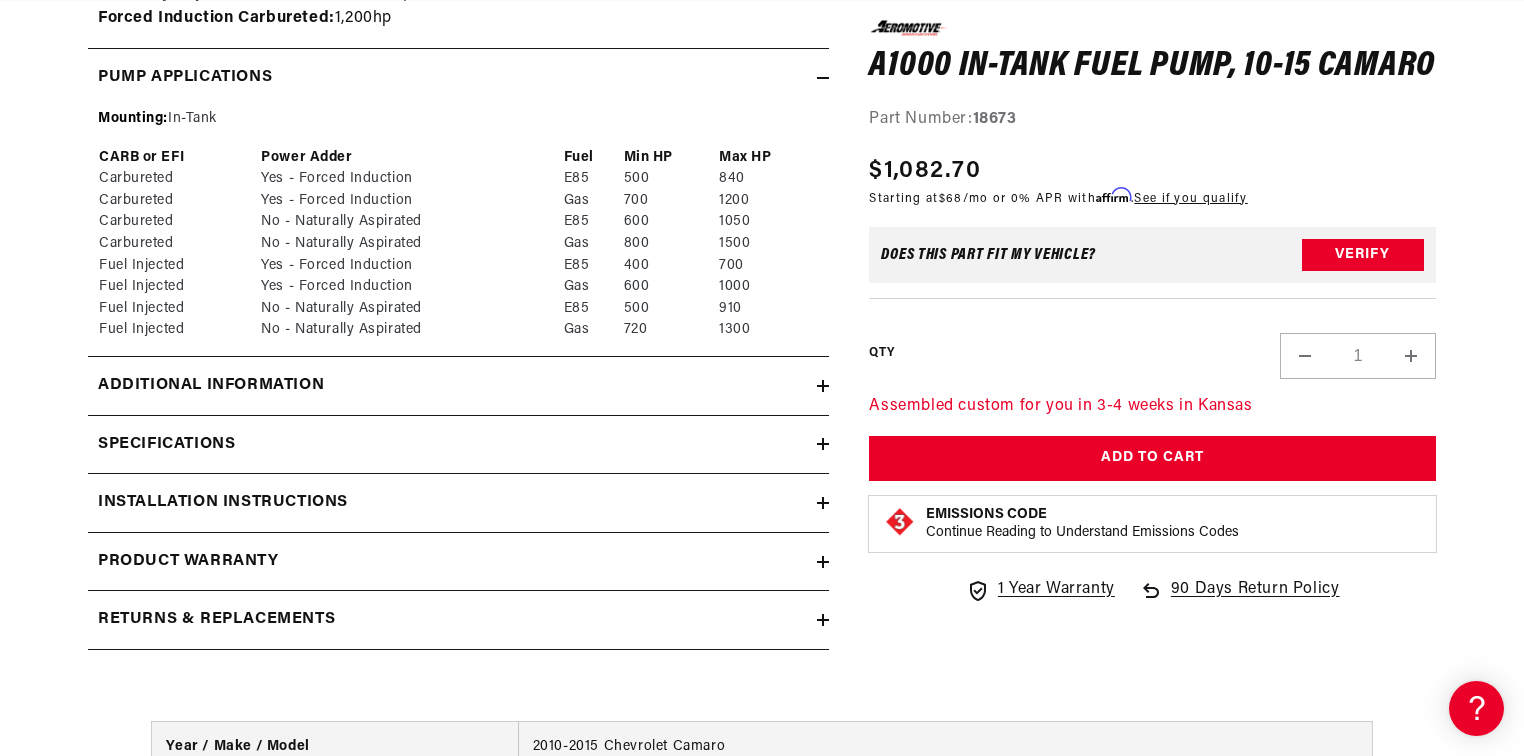 click on "0.0 star rating      Write a review
A1000 In-Tank Fuel Pump, 10-15 Camaro
A1000 In-Tank Fuel Pump, 10-15 Camaro
0.0 star rating      Write a review
Part Number:  18673
Skip to product information
Open media 1 in modal
Open media 2 in modal
01:46 Videowise - eCommerce Video Platform" at bounding box center [762, -810] 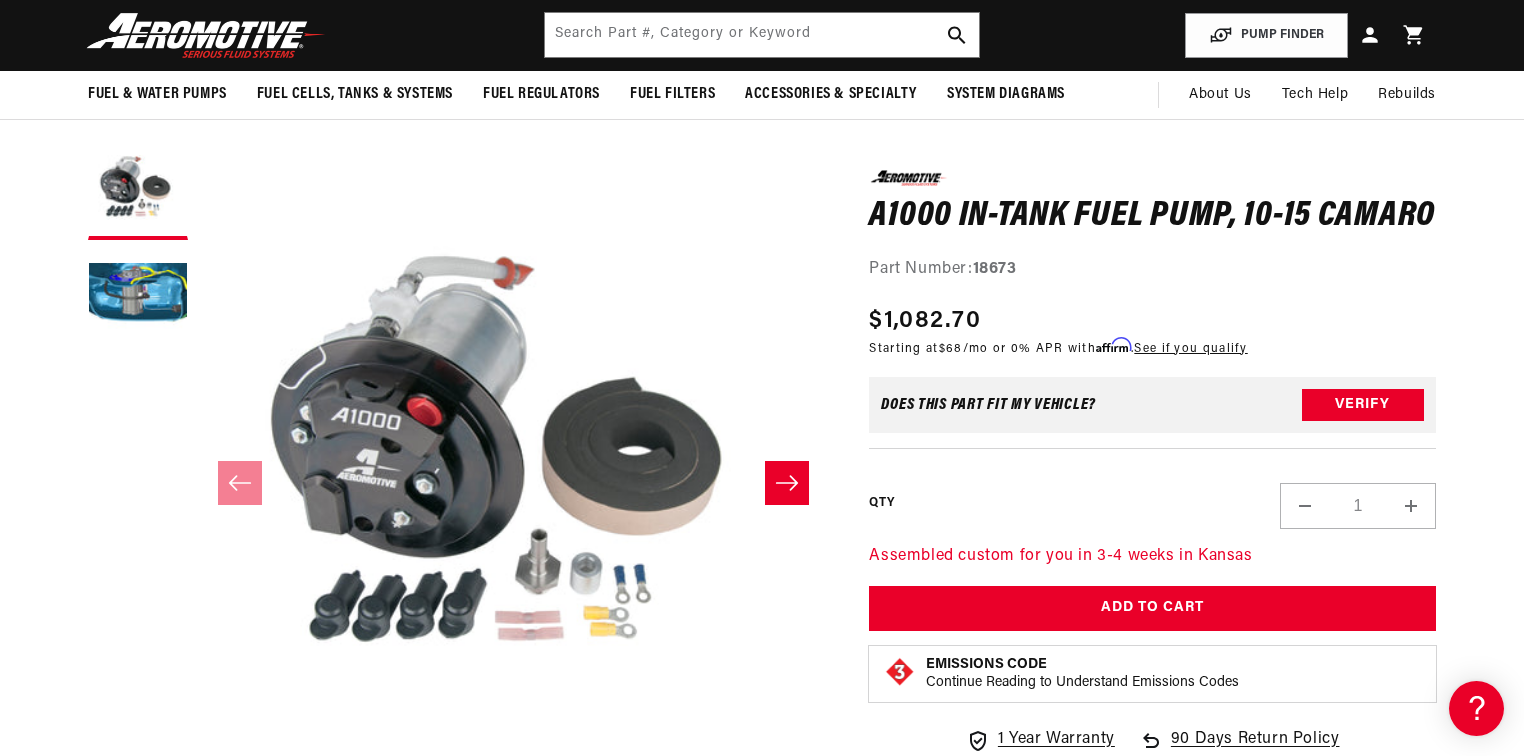 scroll, scrollTop: 0, scrollLeft: 0, axis: both 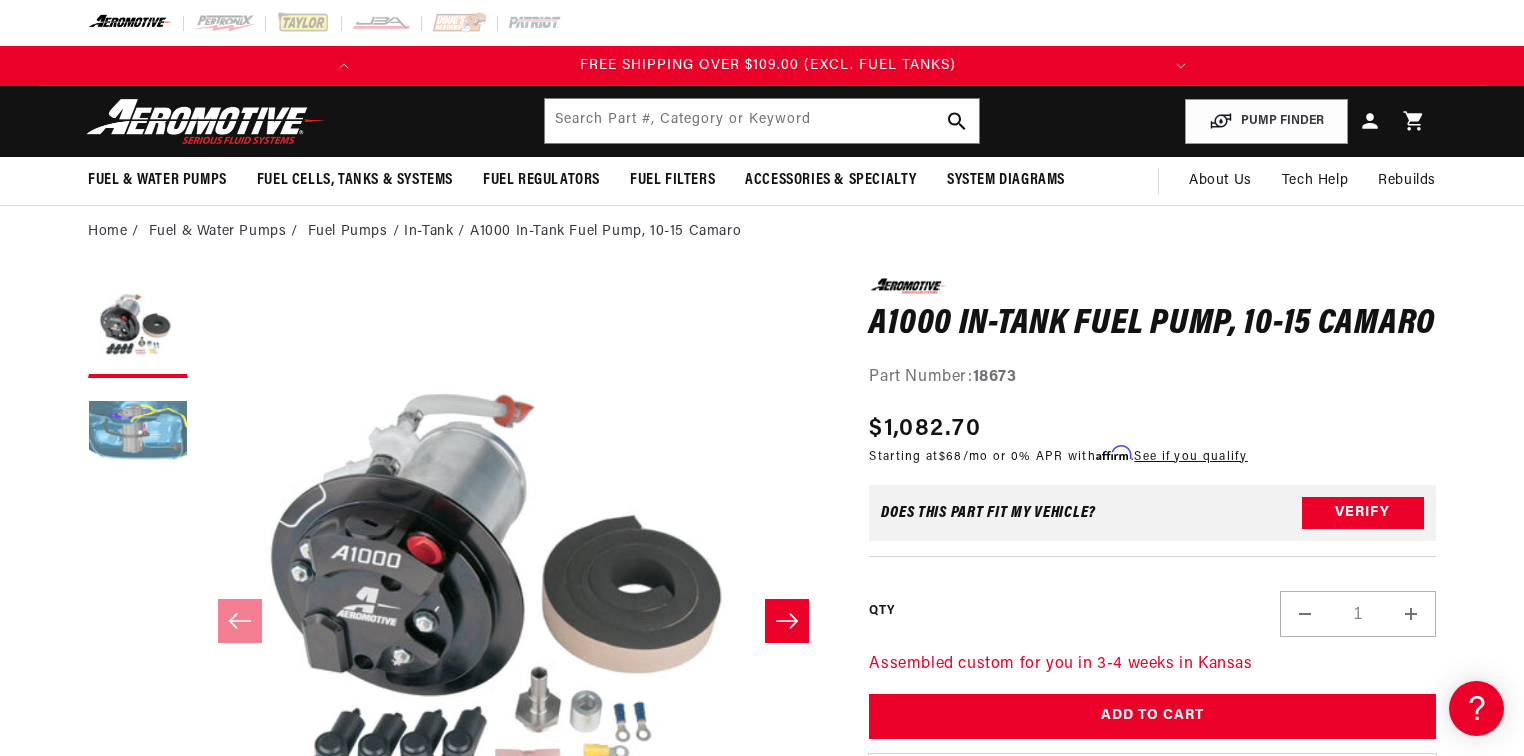 click at bounding box center [138, 438] 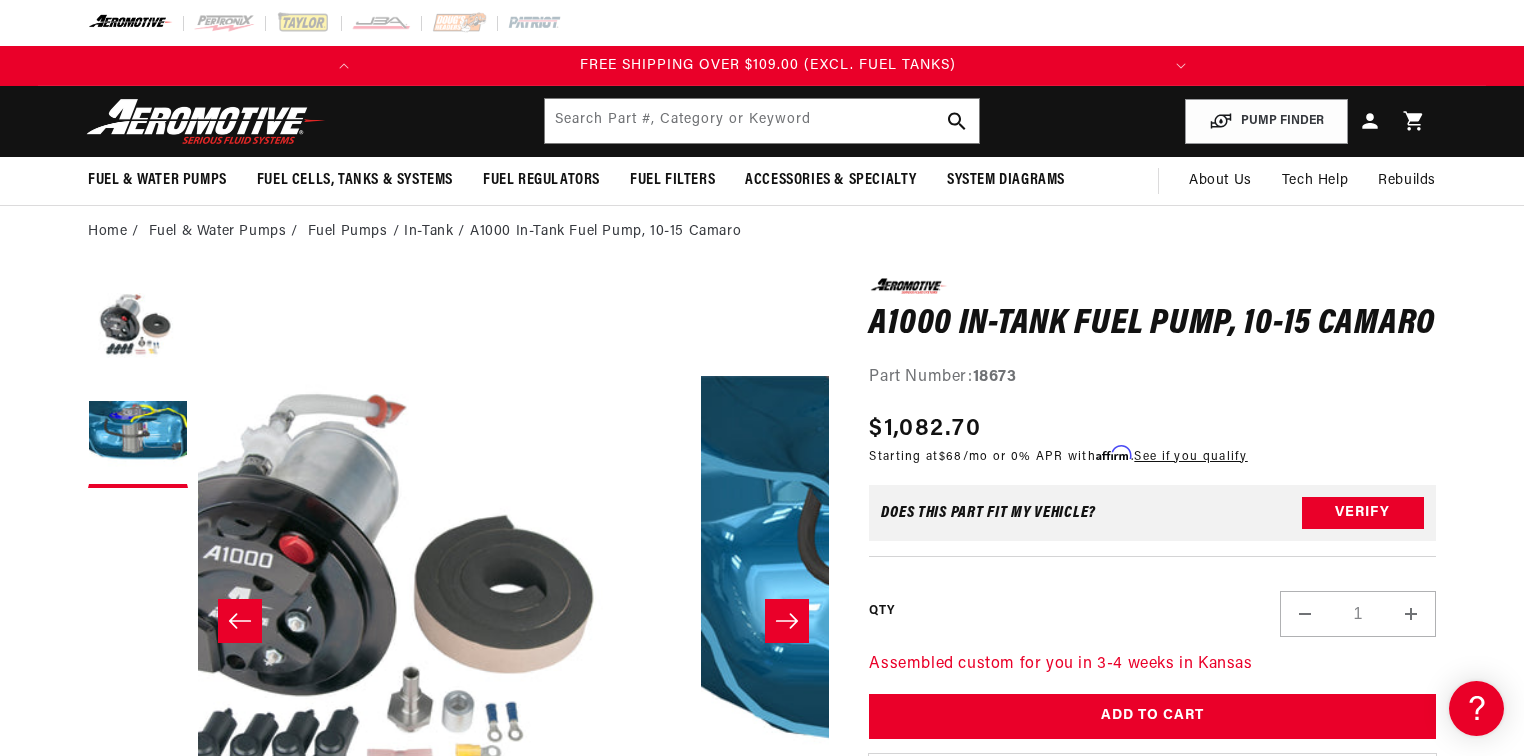 scroll, scrollTop: 0, scrollLeft: 572, axis: horizontal 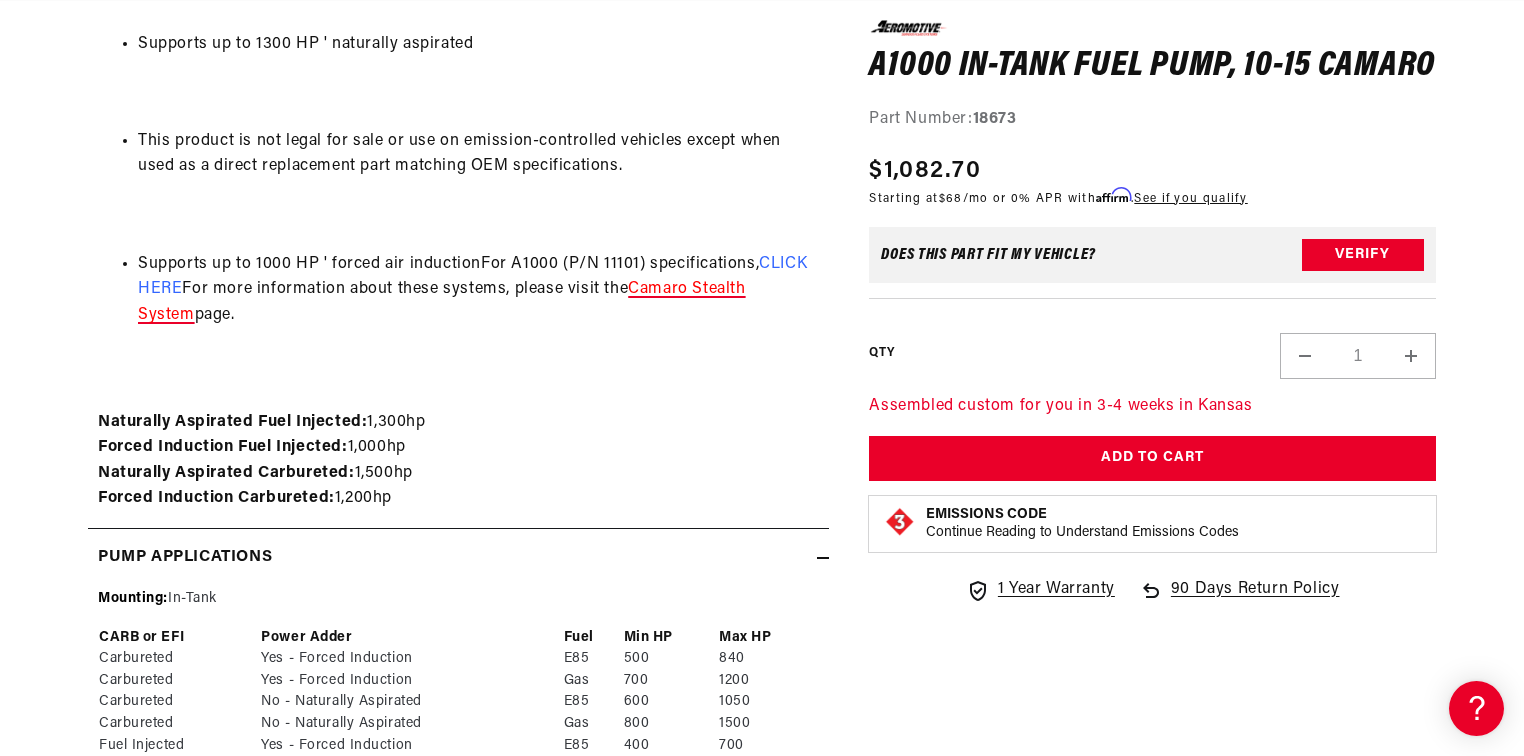 click on "Camaro Stealth System" at bounding box center (442, 302) 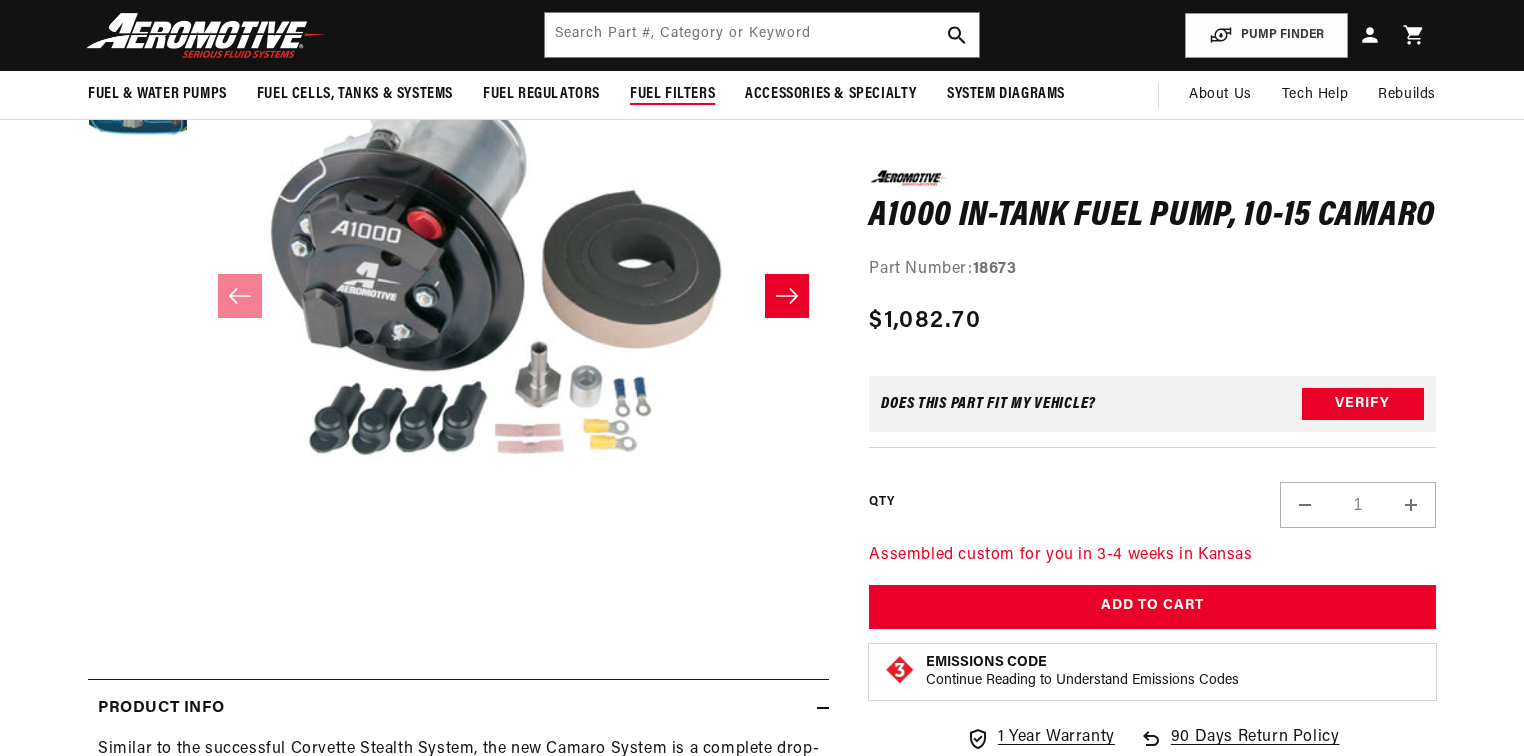 scroll, scrollTop: 320, scrollLeft: 0, axis: vertical 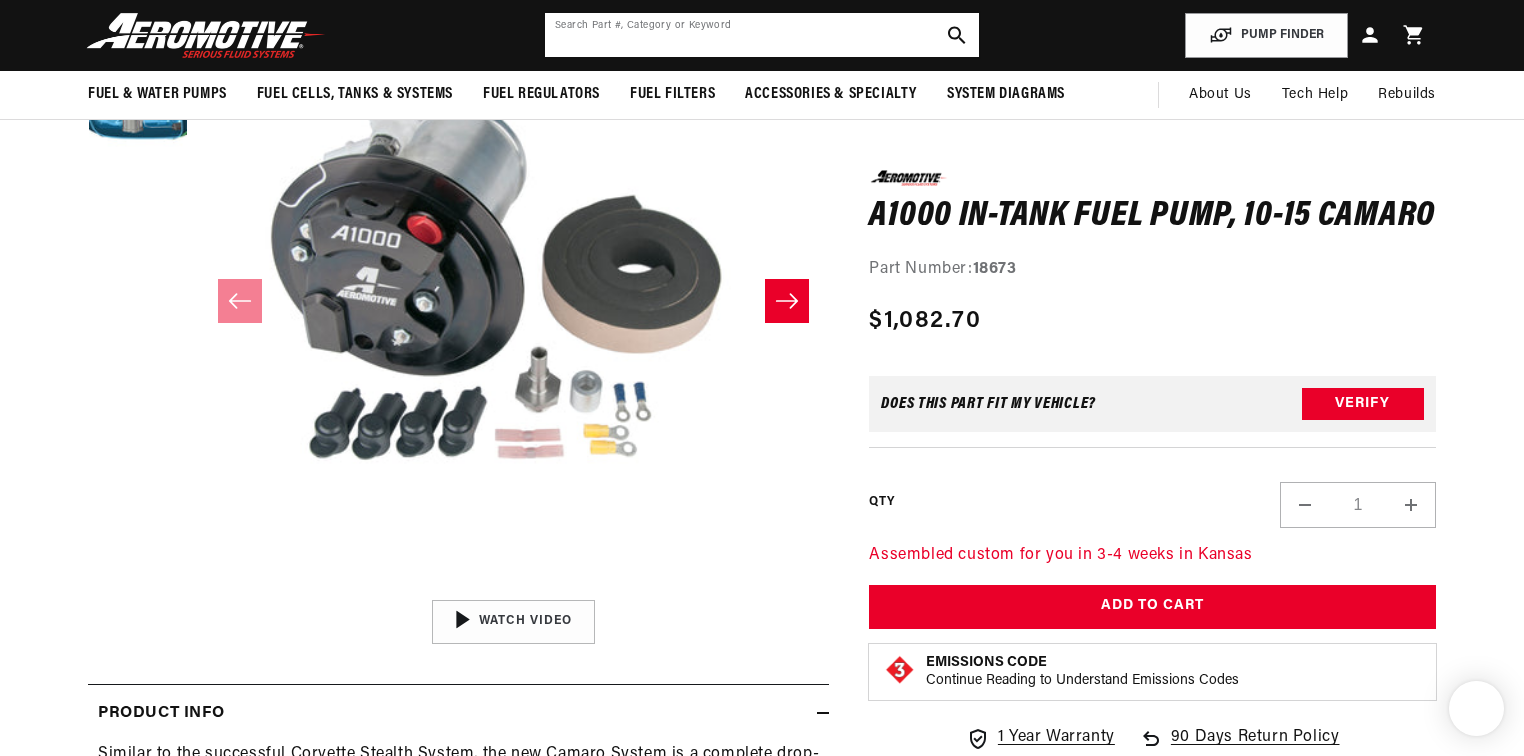 click 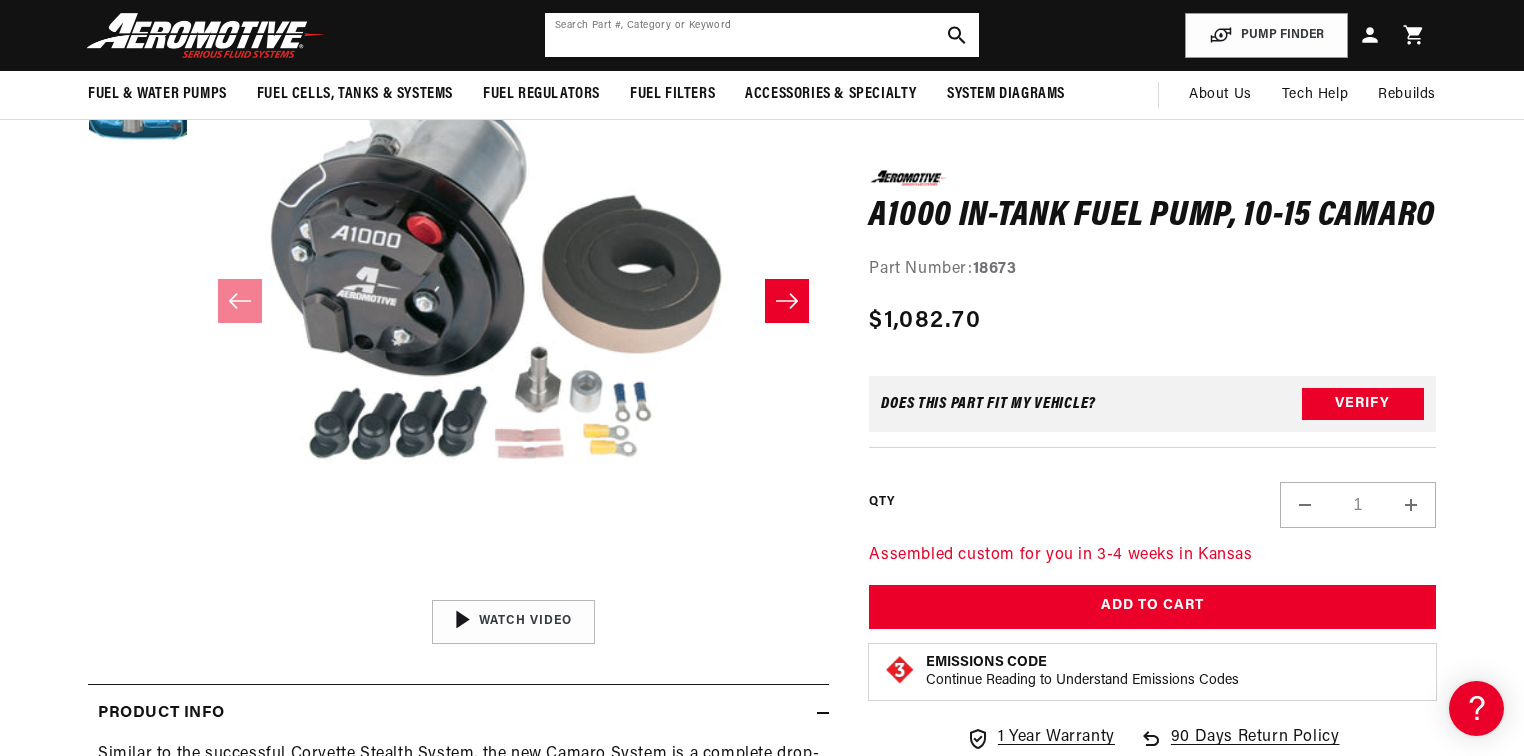 scroll, scrollTop: 0, scrollLeft: 0, axis: both 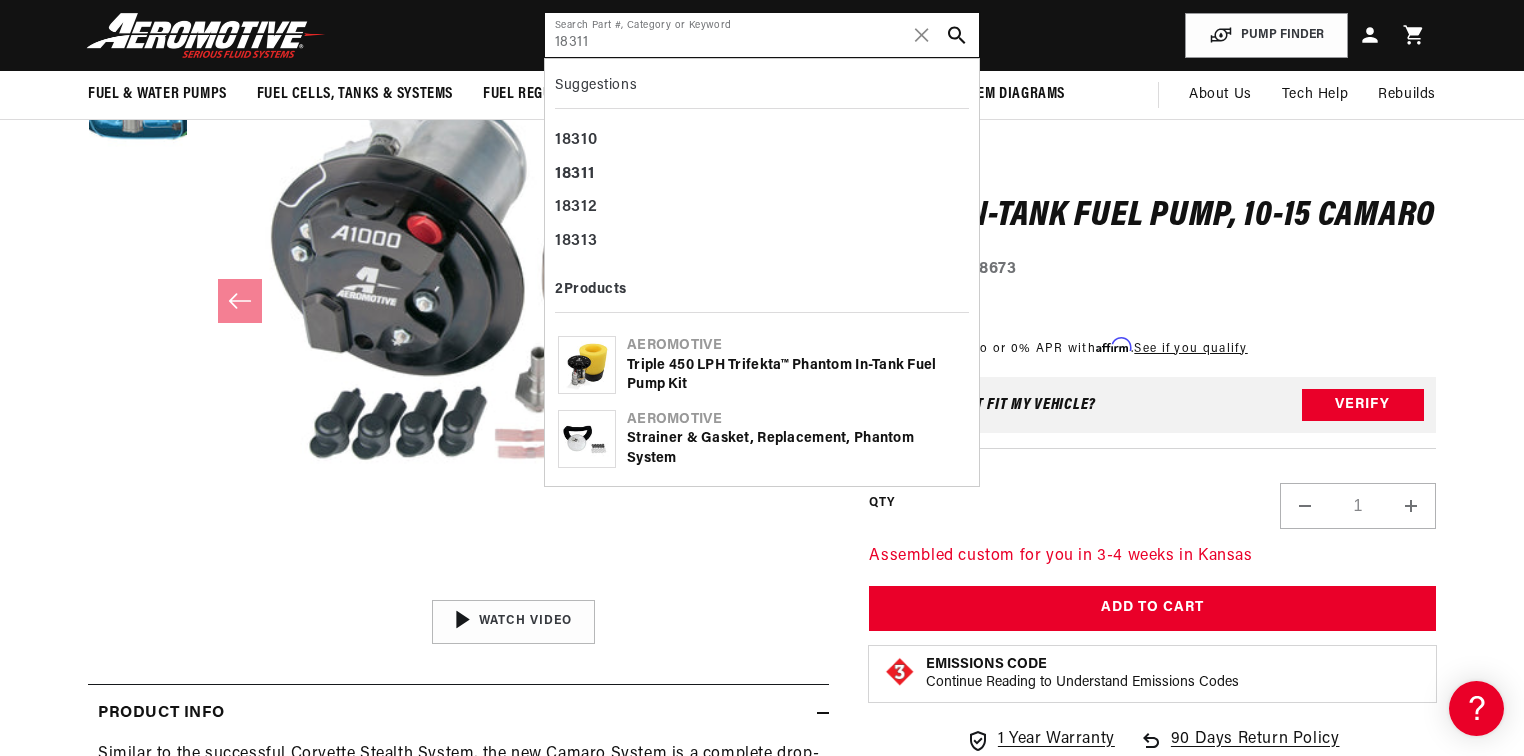 type on "18311" 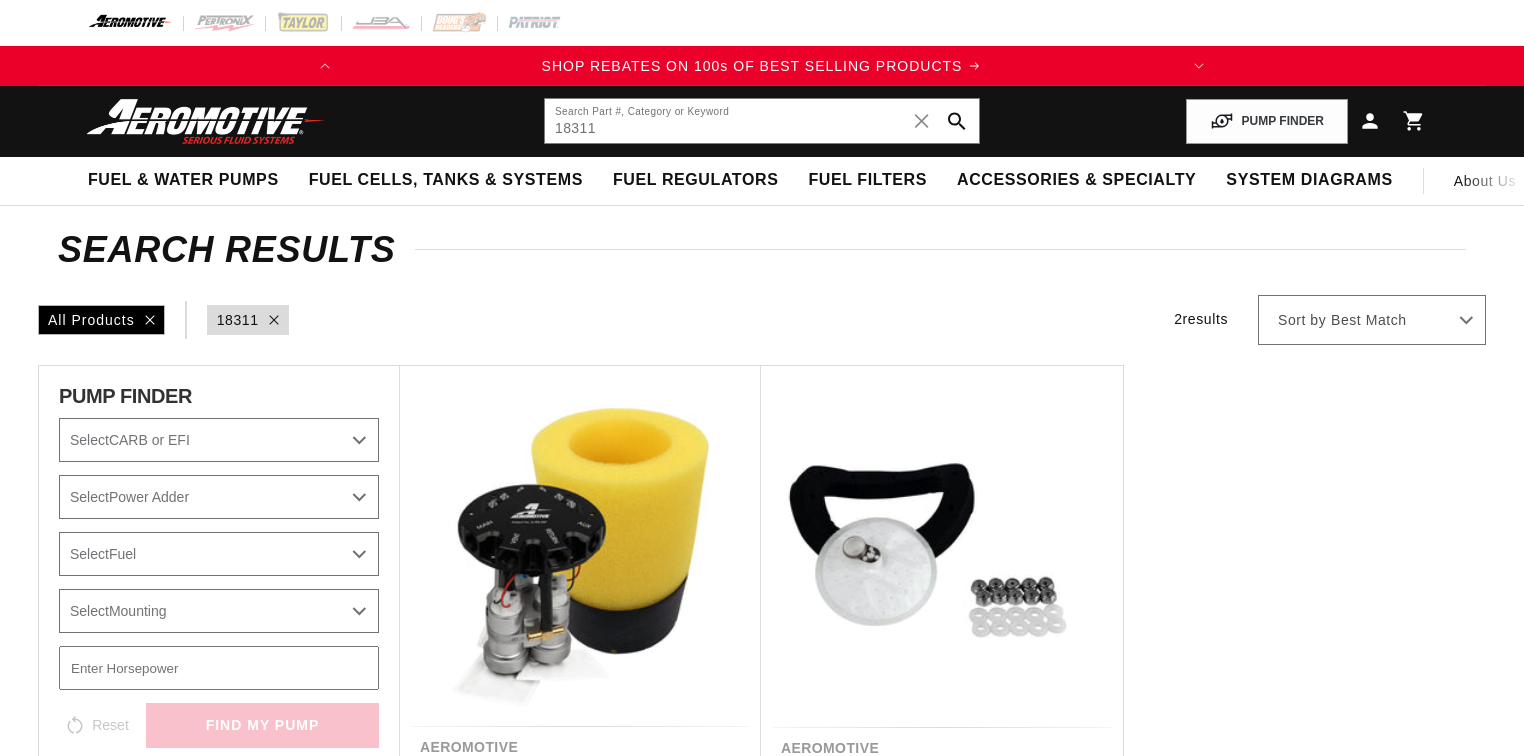scroll, scrollTop: 0, scrollLeft: 0, axis: both 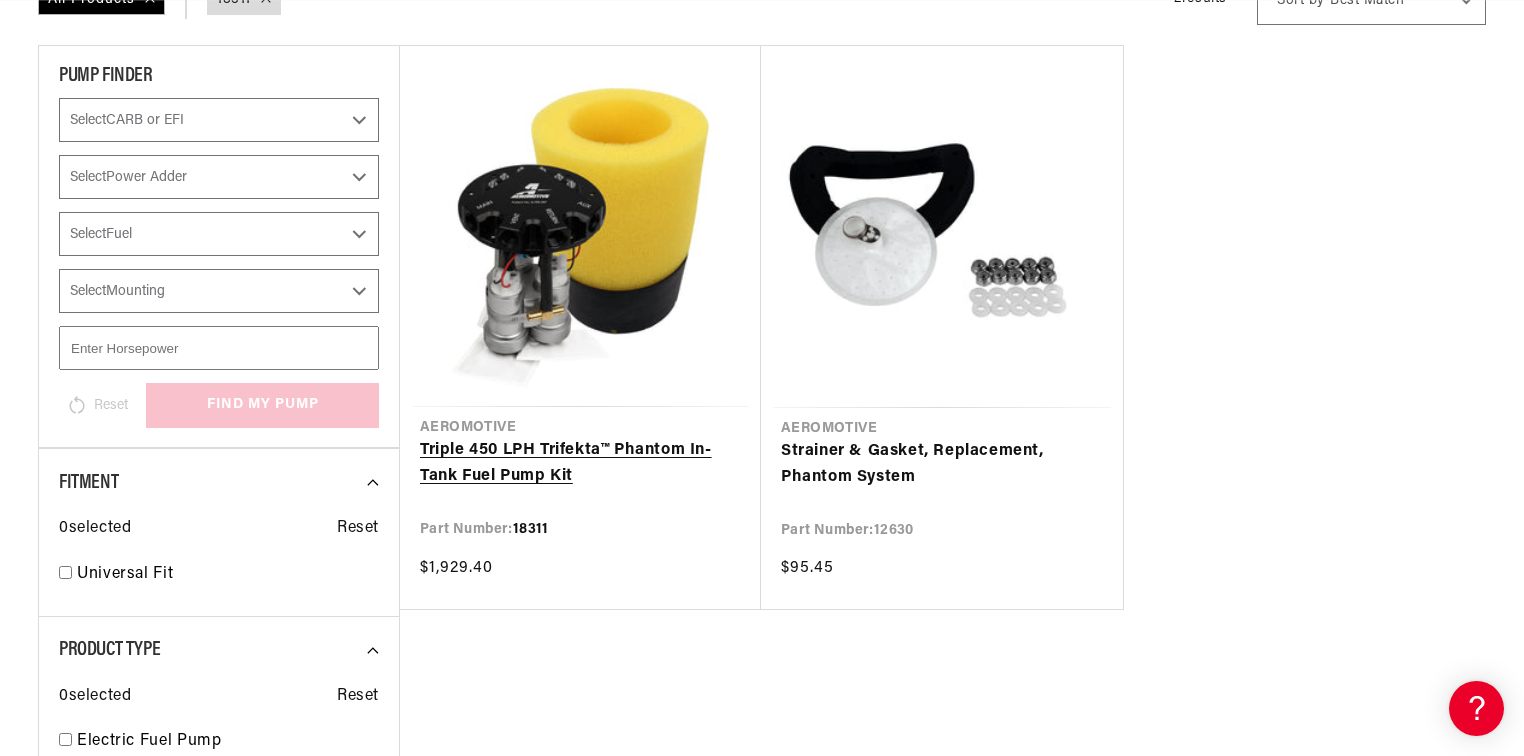 click on "Triple 450 LPH Trifekta™ Phantom In-Tank Fuel Pump Kit" at bounding box center [580, 463] 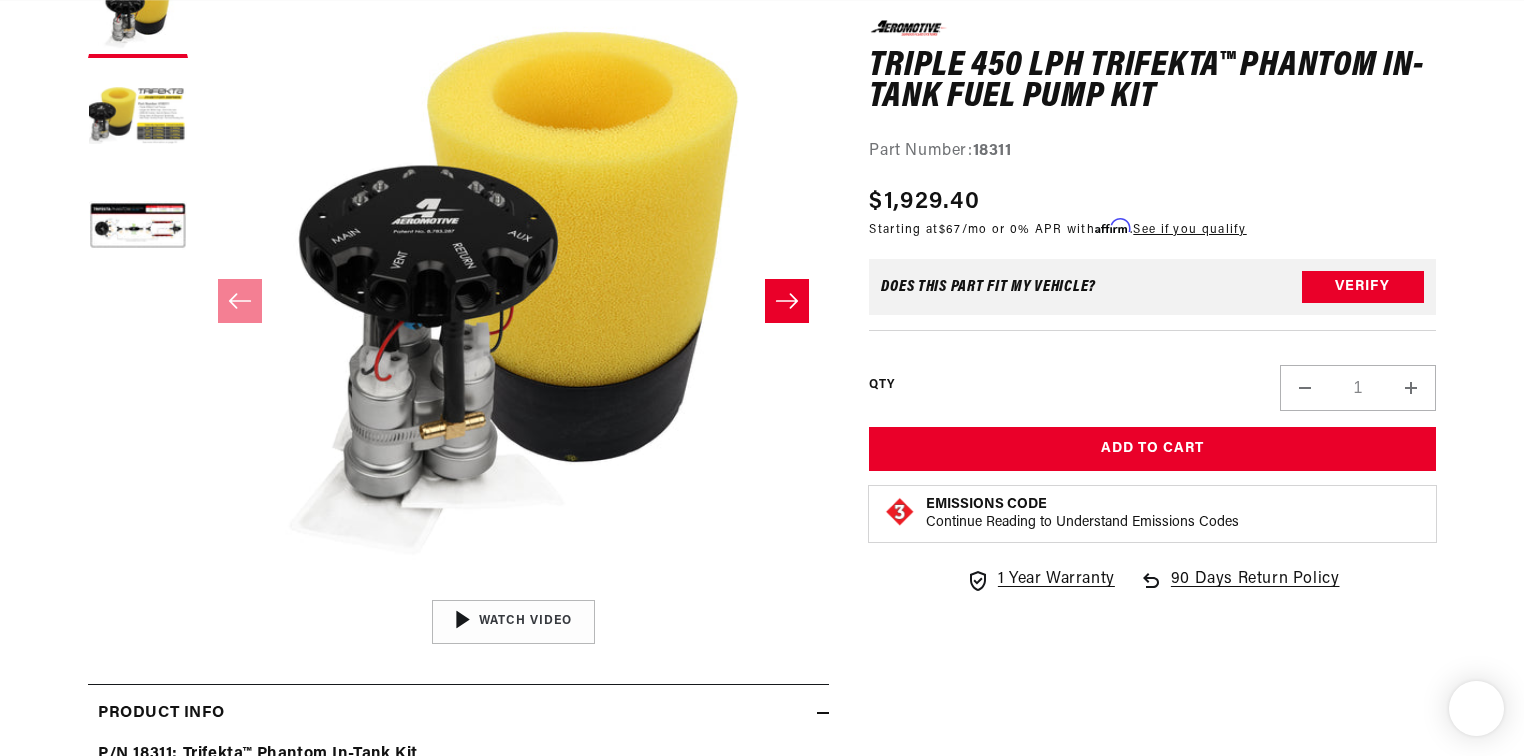 scroll, scrollTop: 779, scrollLeft: 0, axis: vertical 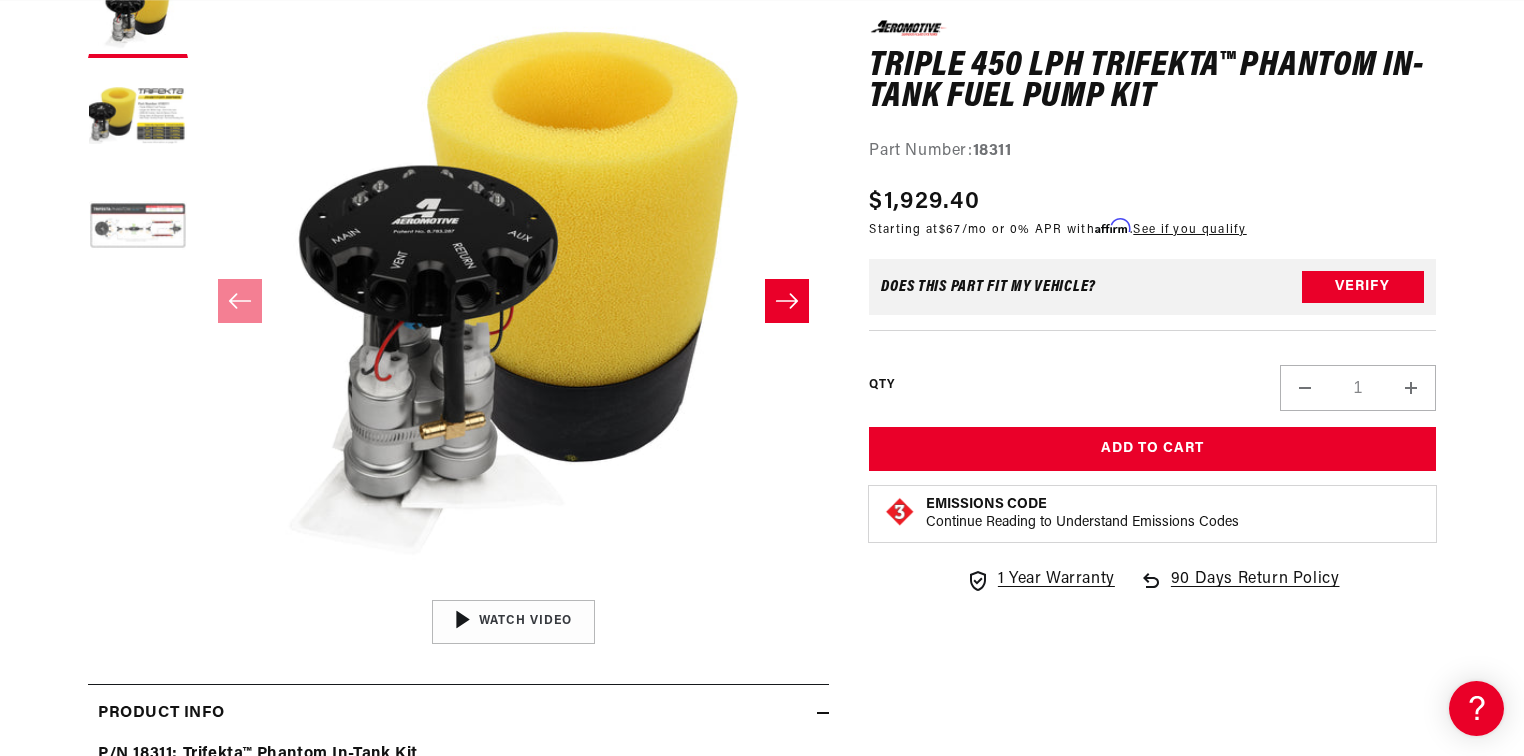 click at bounding box center (138, 228) 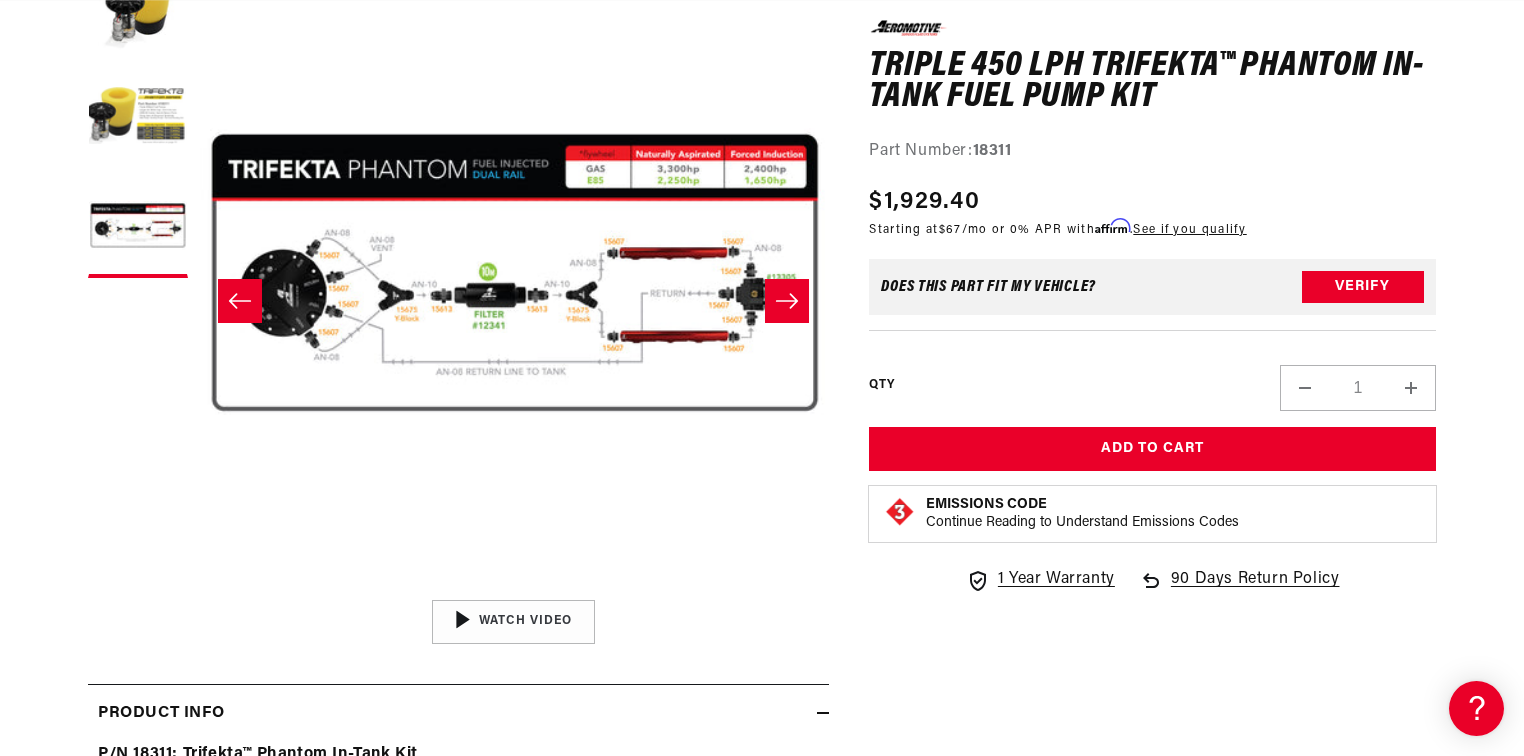 scroll, scrollTop: 0, scrollLeft: 1263, axis: horizontal 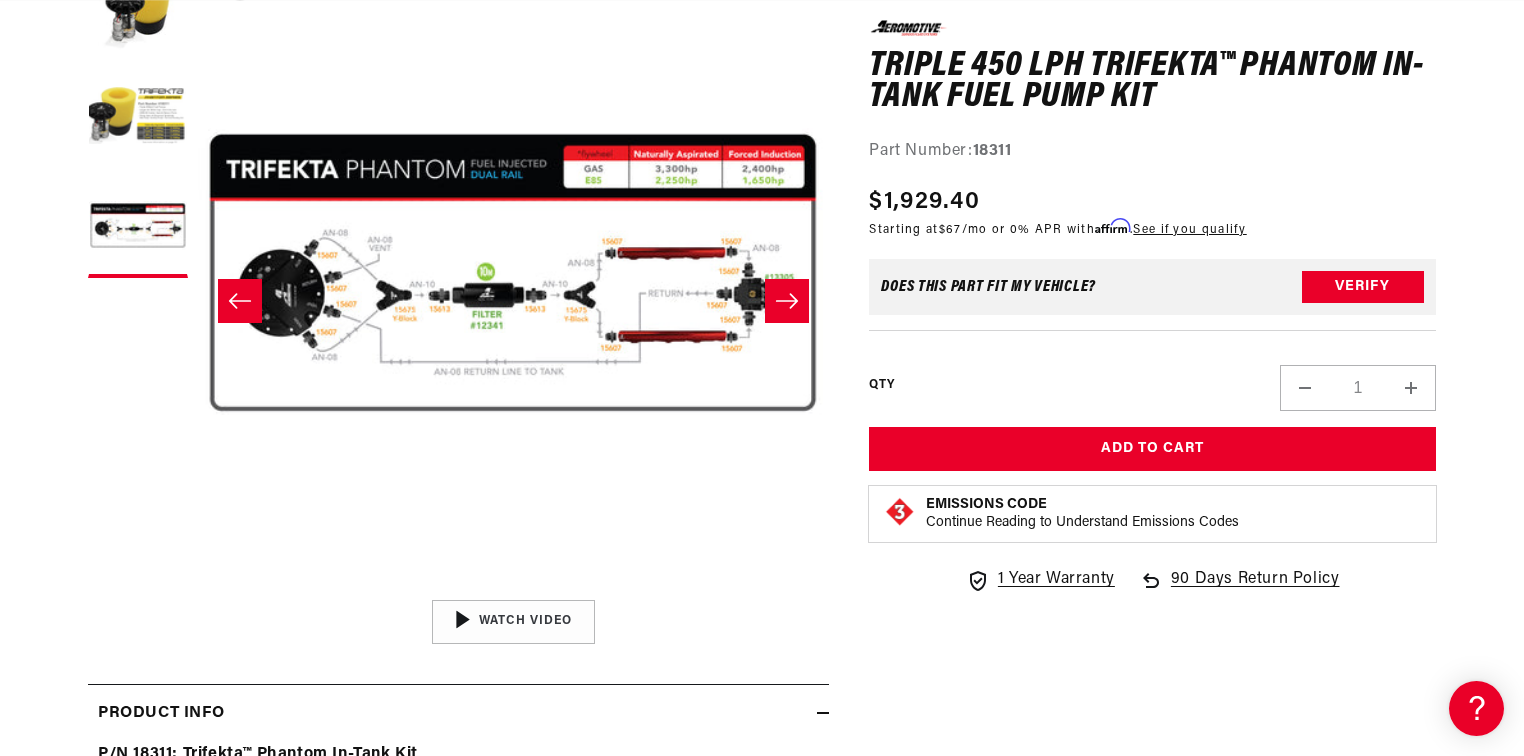 click on "Open media 3 in modal" at bounding box center [198, 590] 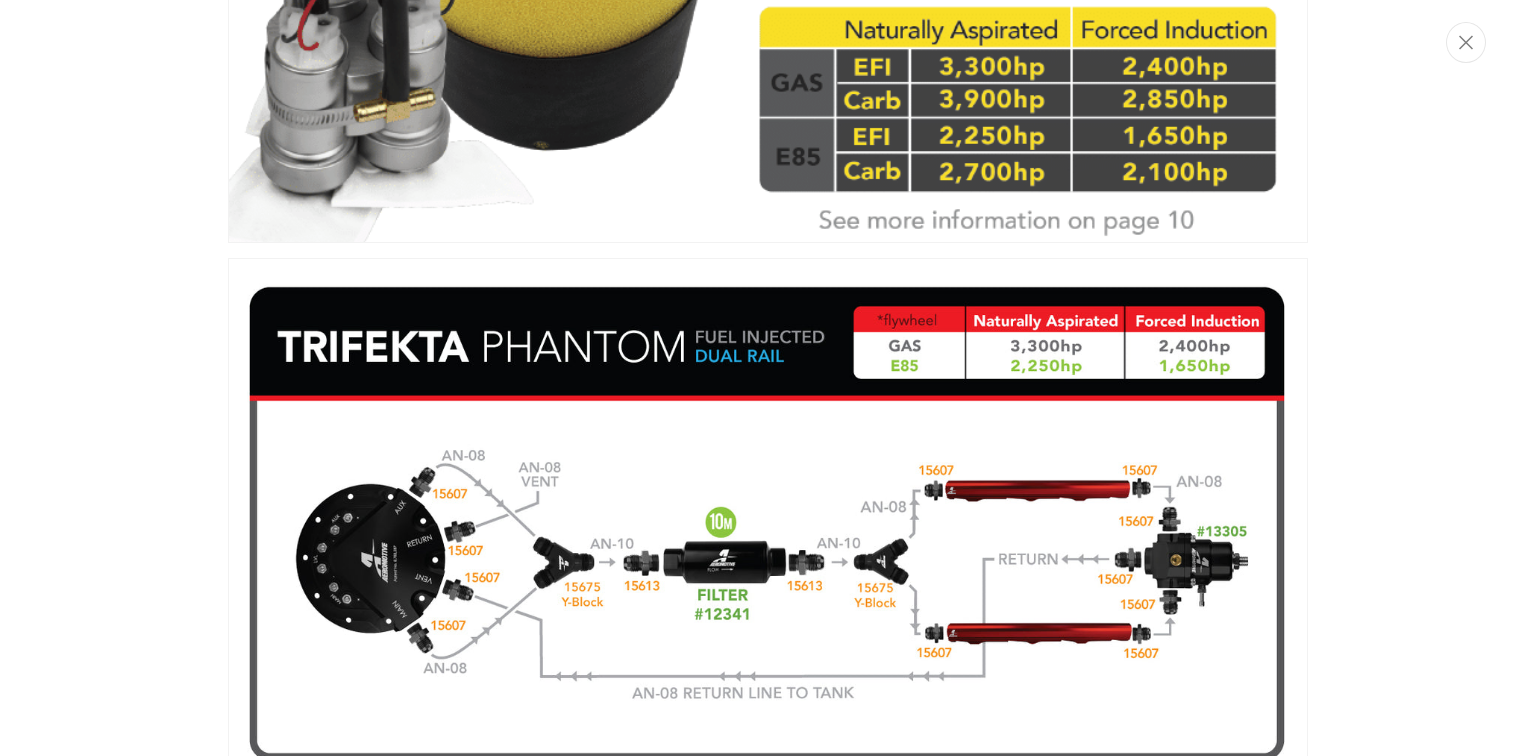 scroll, scrollTop: 1760, scrollLeft: 0, axis: vertical 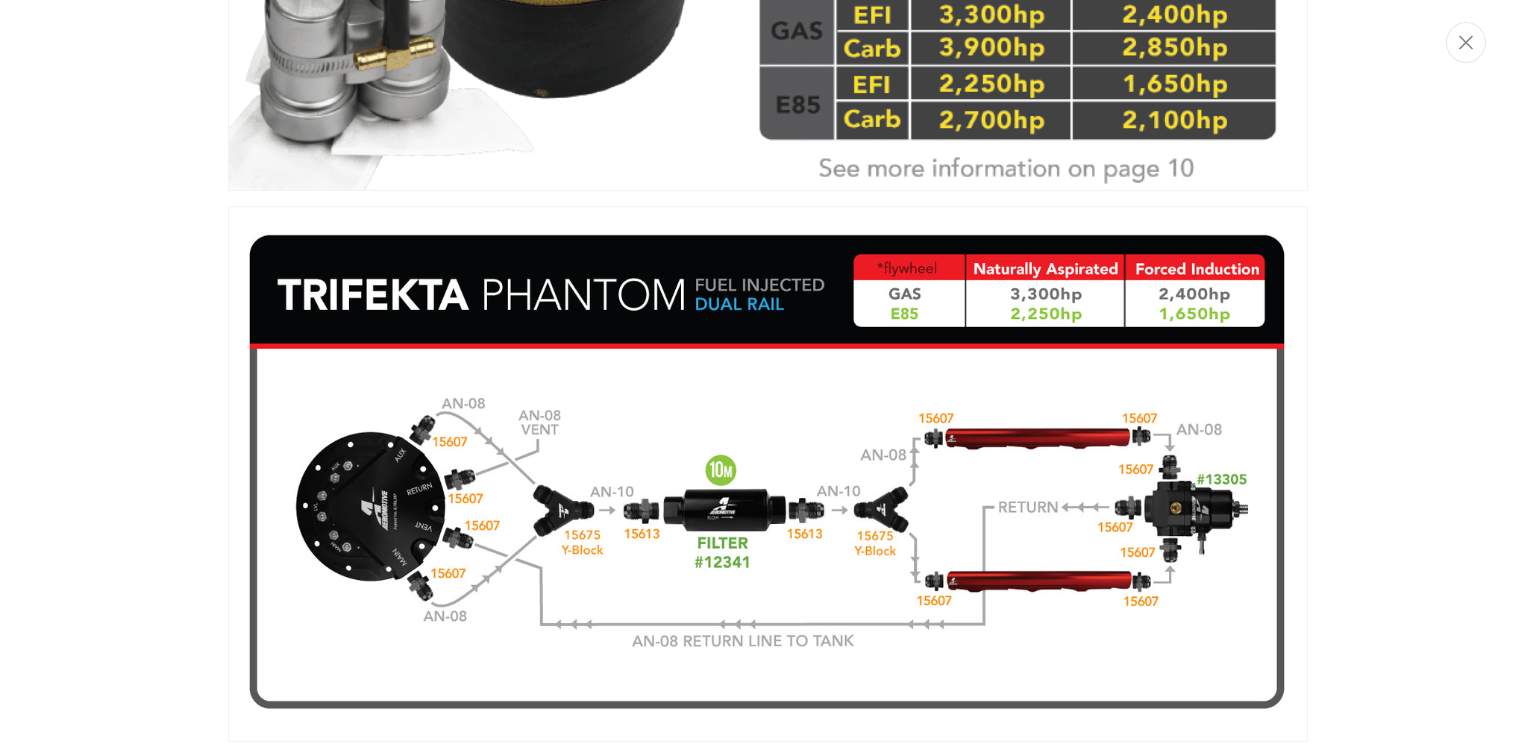 click at bounding box center [768, 378] 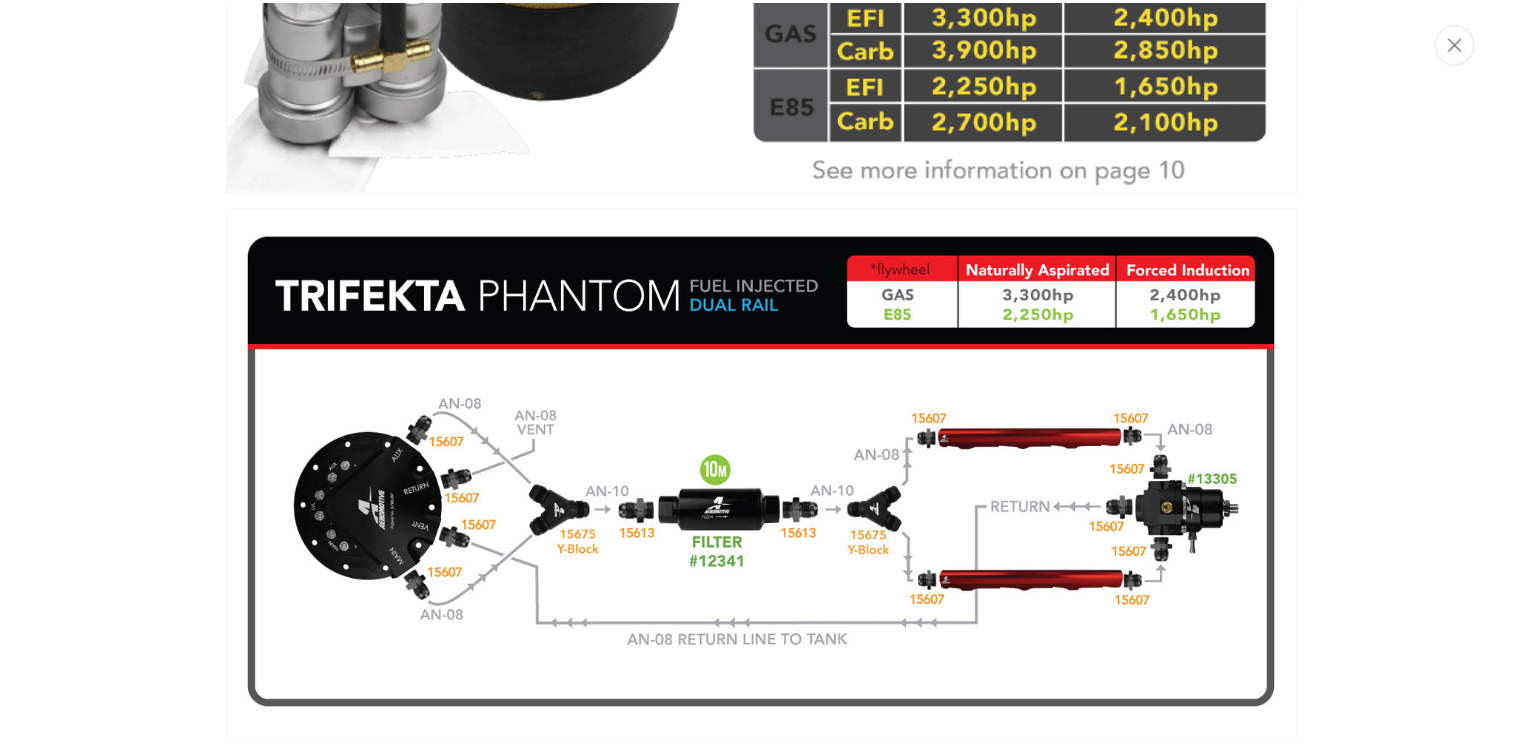 scroll, scrollTop: 0, scrollLeft: 1263, axis: horizontal 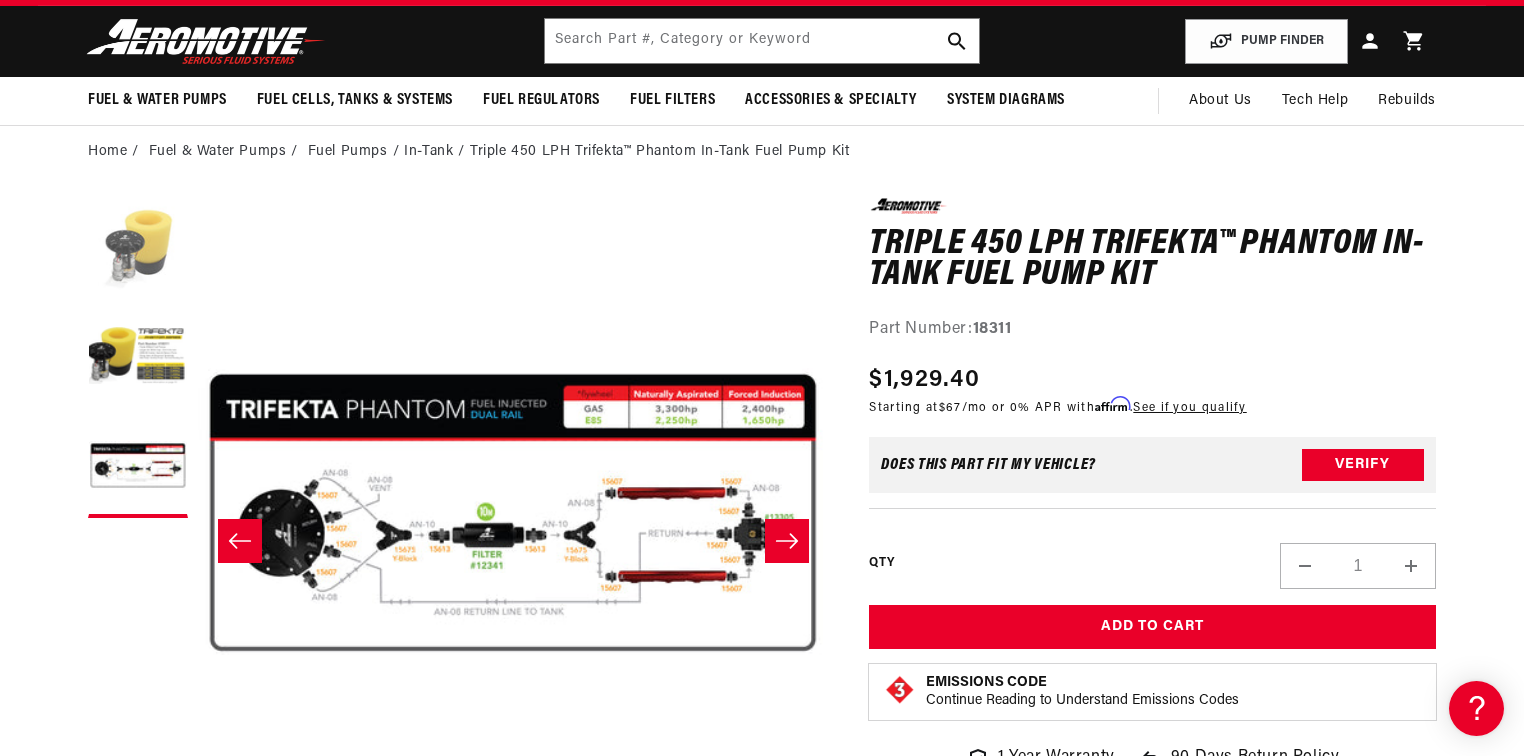 click at bounding box center [138, 248] 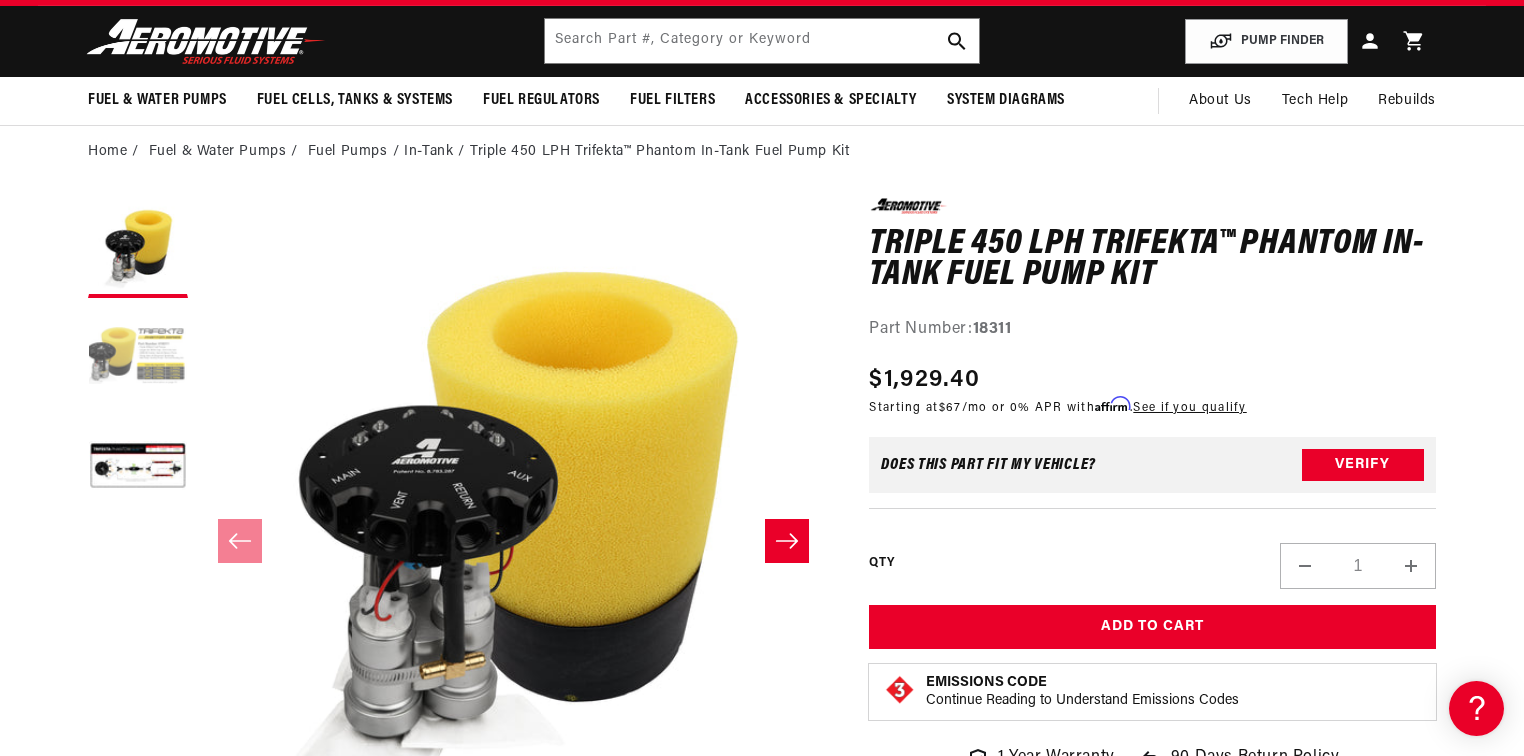 click at bounding box center (138, 358) 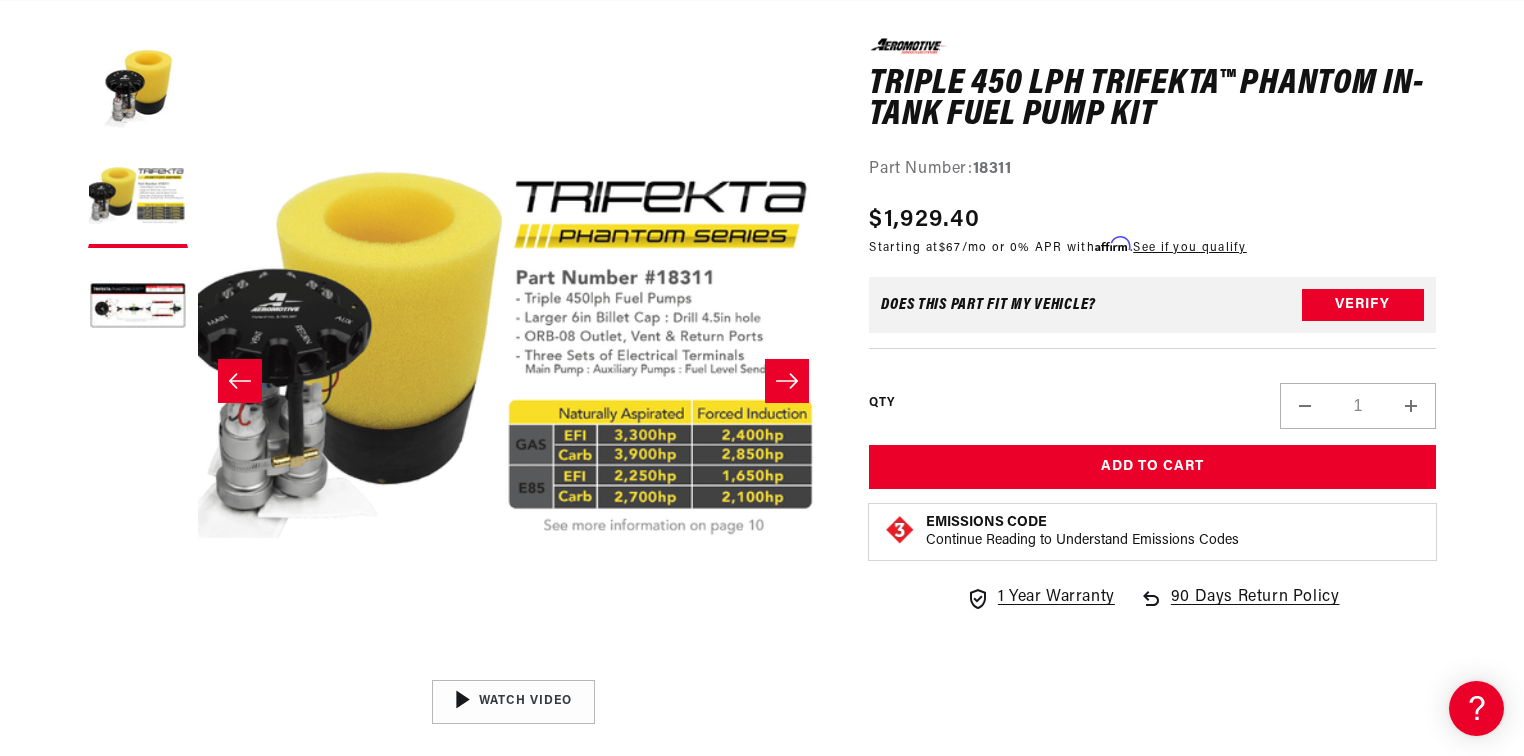 scroll, scrollTop: 0, scrollLeft: 791, axis: horizontal 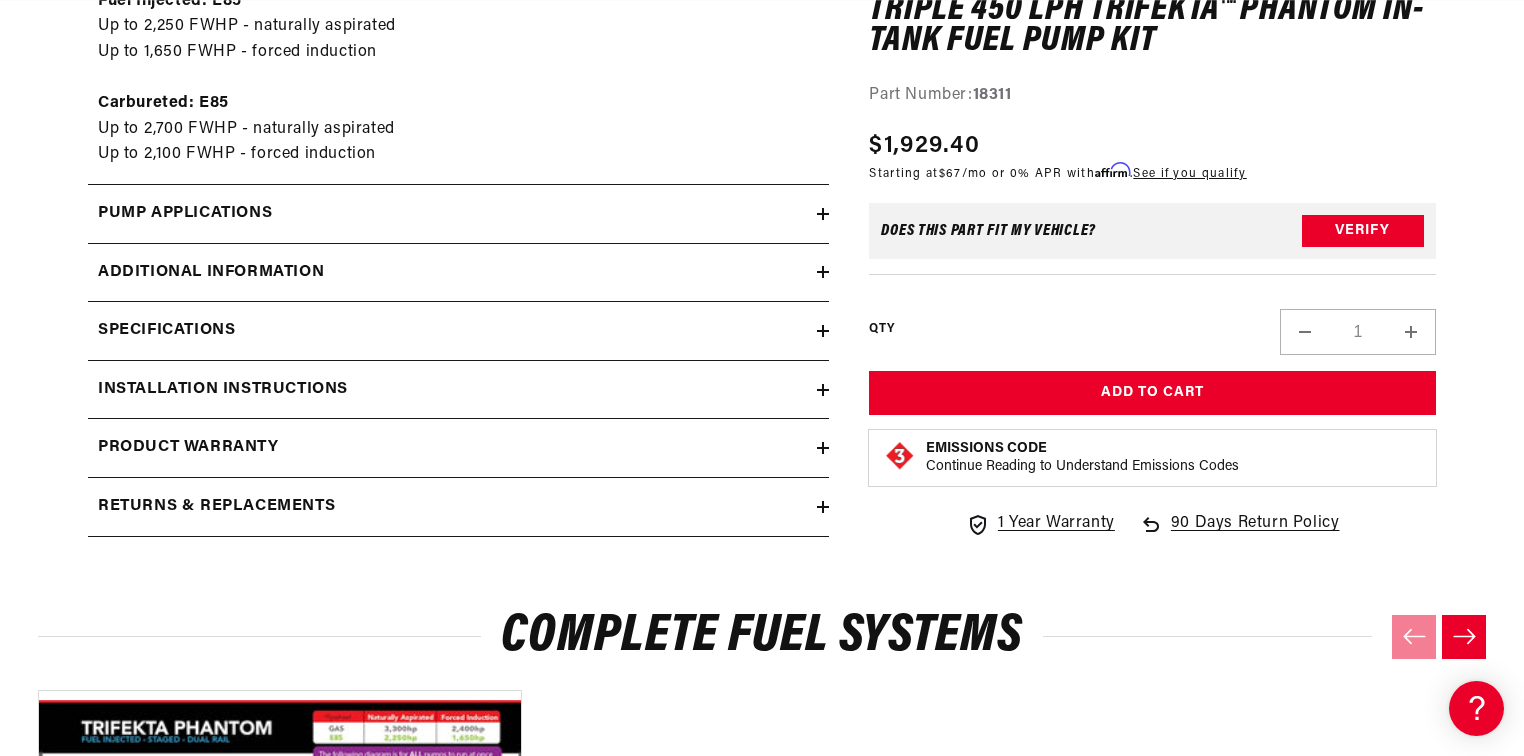 click 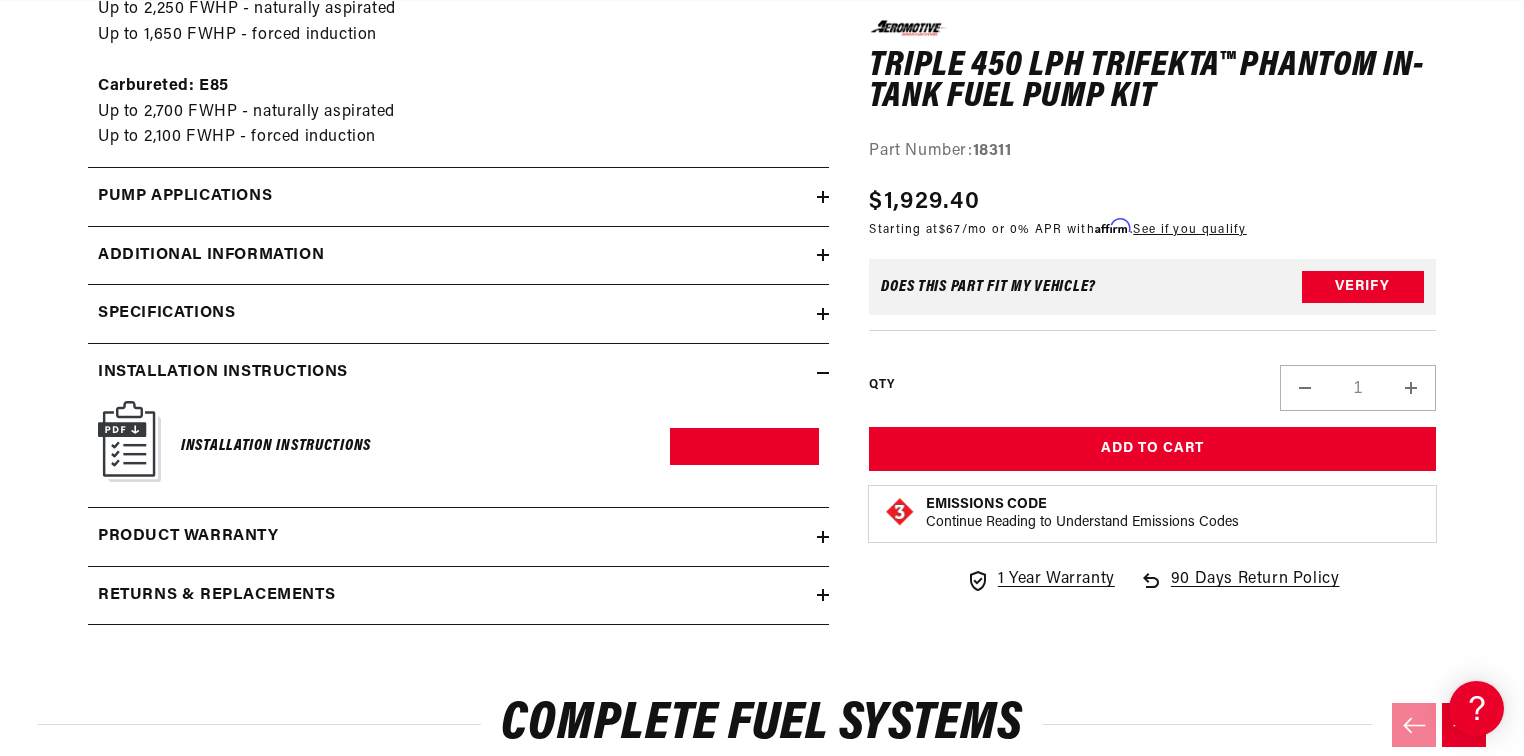 scroll, scrollTop: 1920, scrollLeft: 0, axis: vertical 